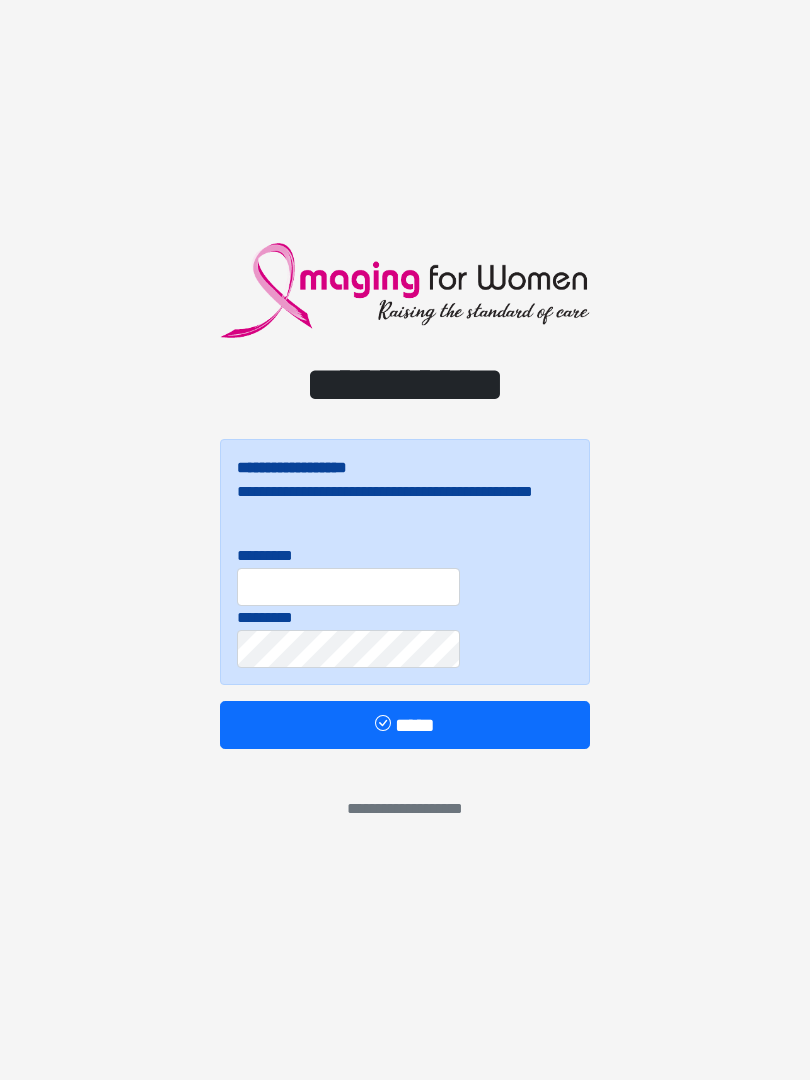 scroll, scrollTop: 0, scrollLeft: 0, axis: both 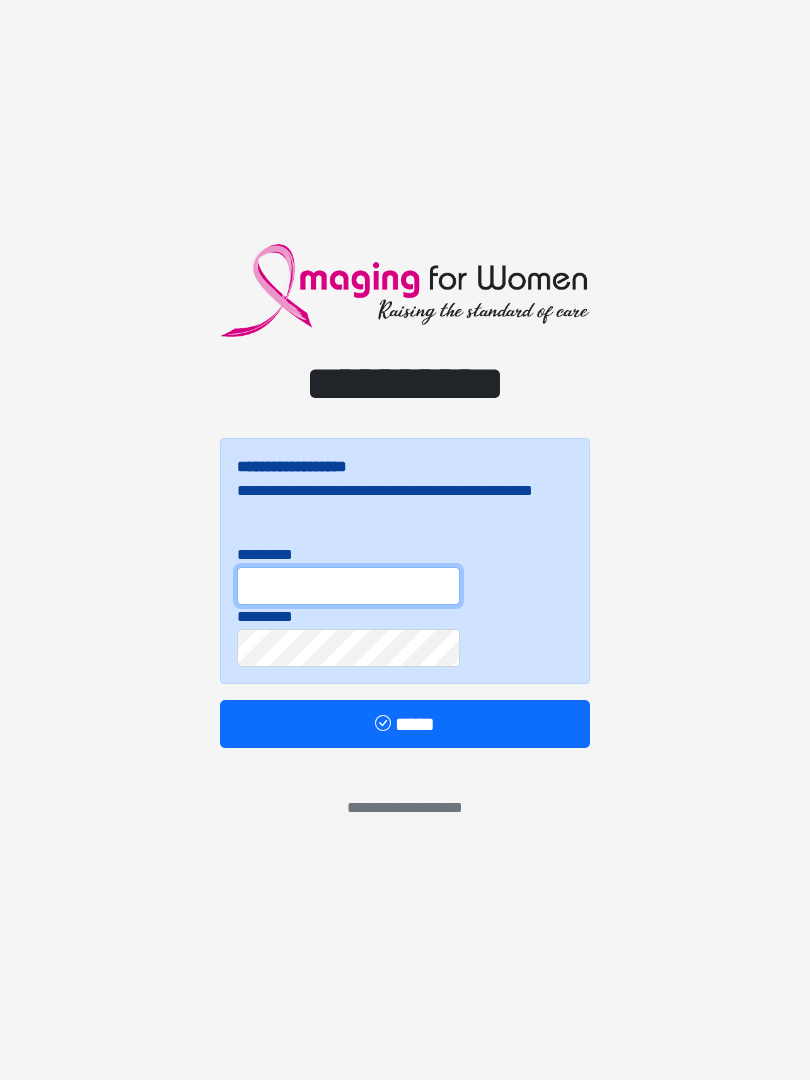 click on "*********" at bounding box center (348, 586) 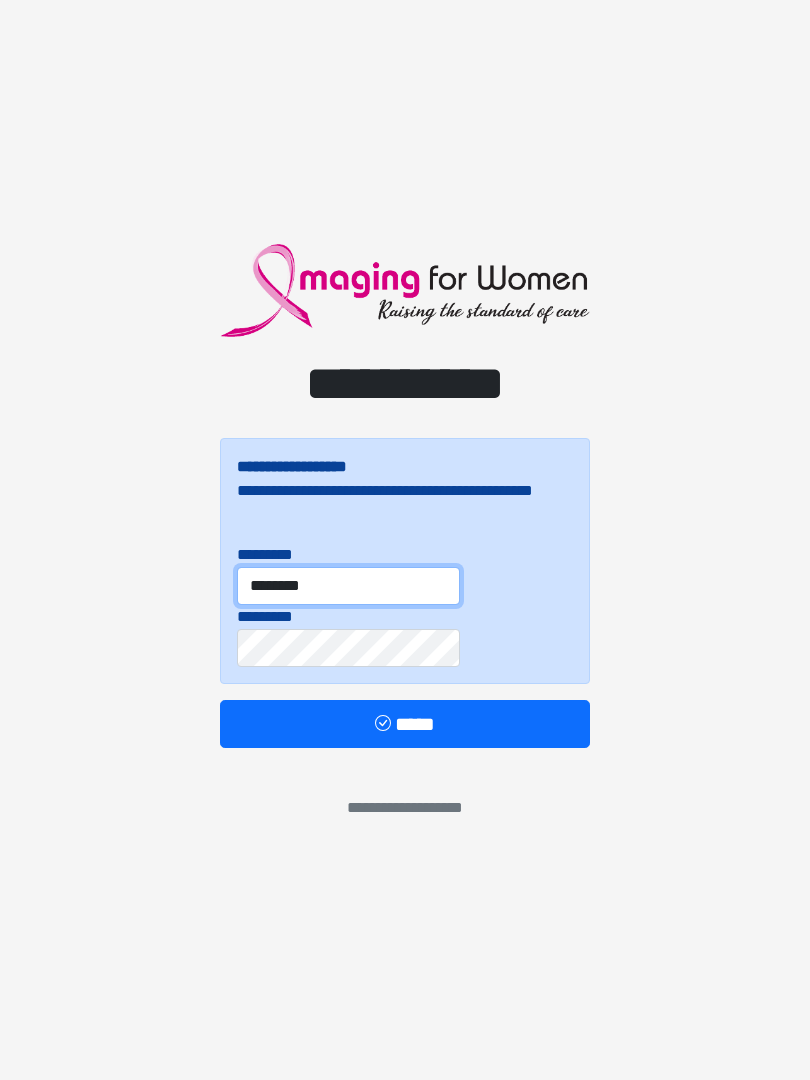 type on "********" 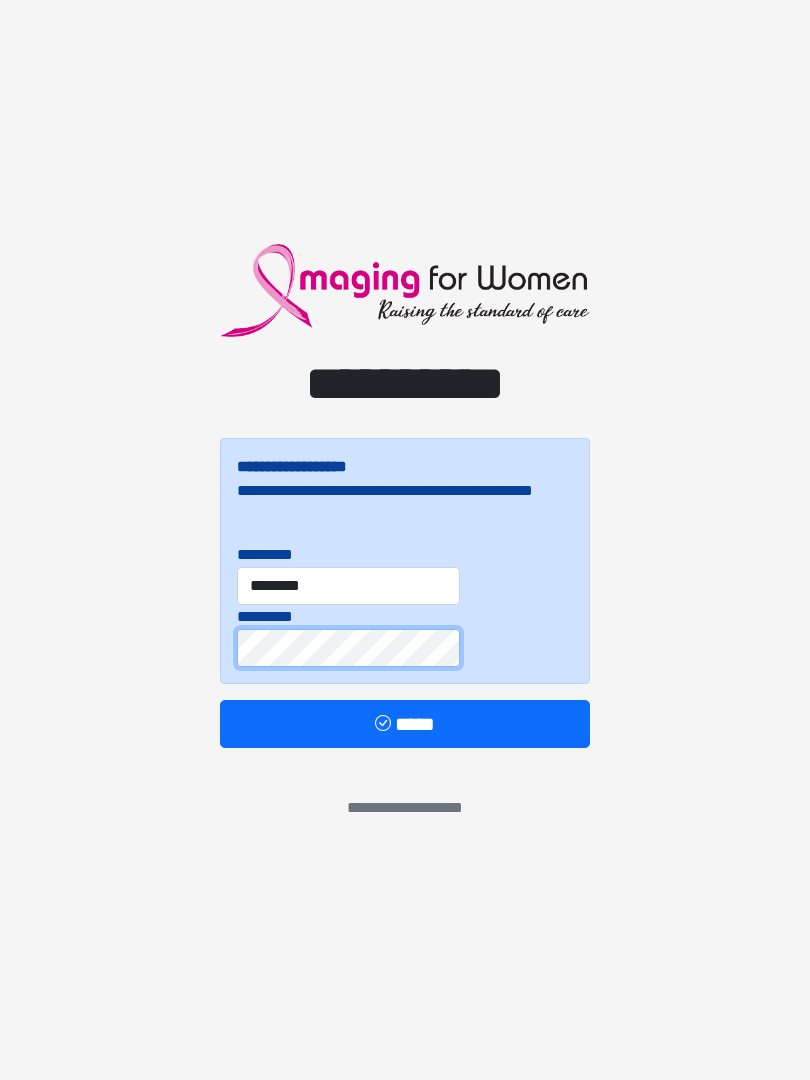 click on "*****" at bounding box center (405, 724) 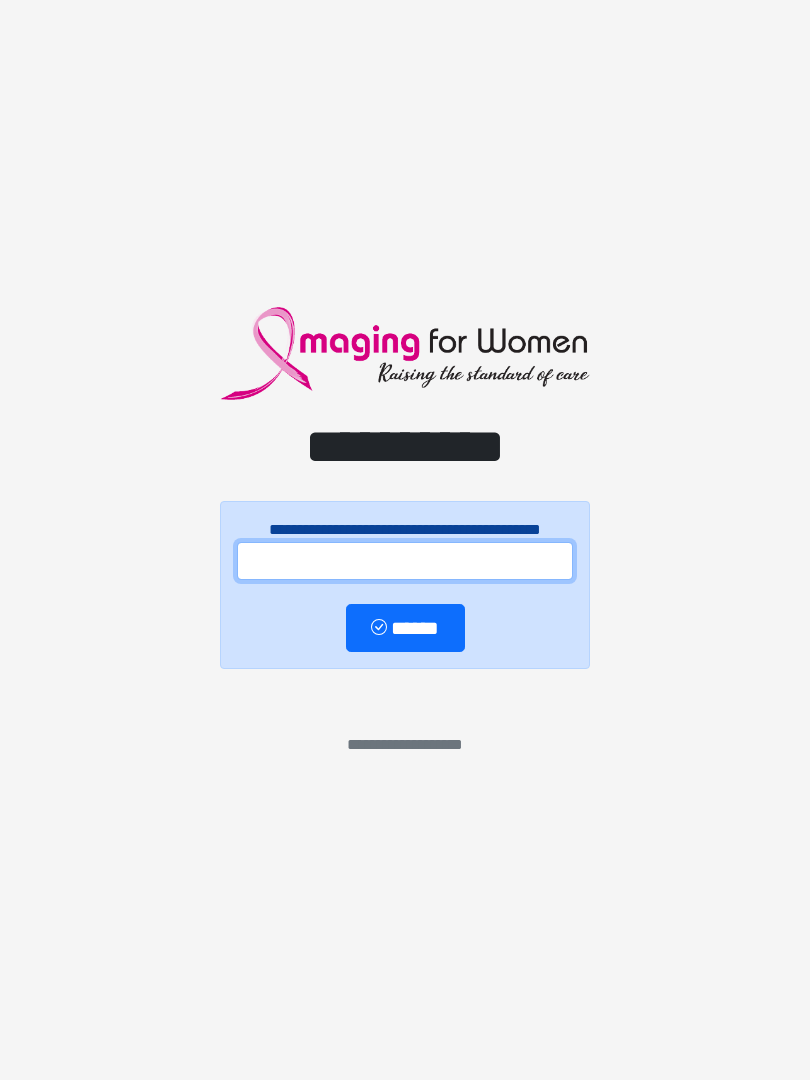 click at bounding box center (405, 561) 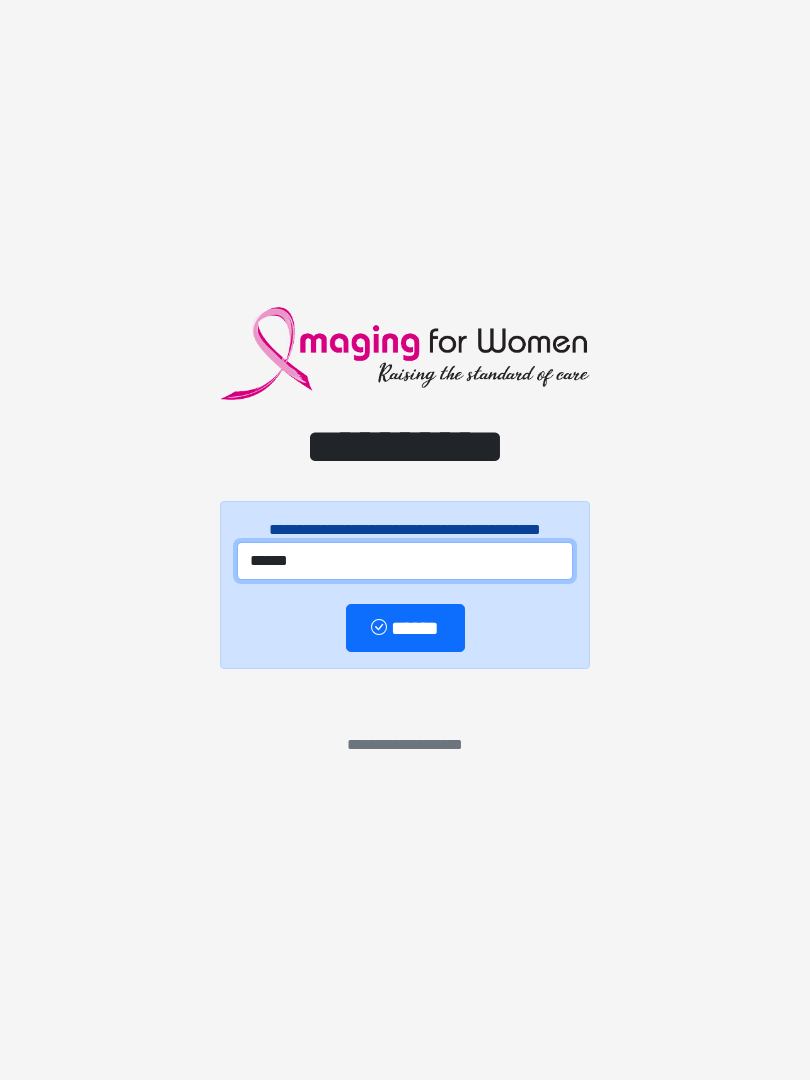 type on "******" 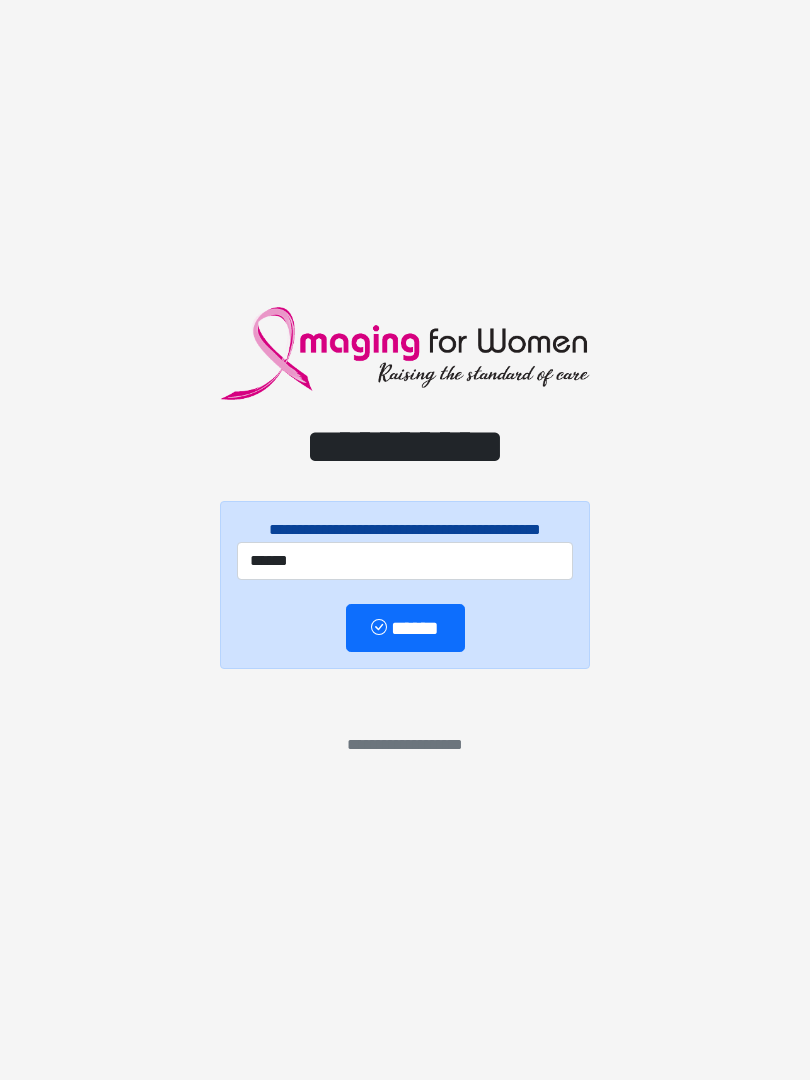 click on "******" at bounding box center (405, 628) 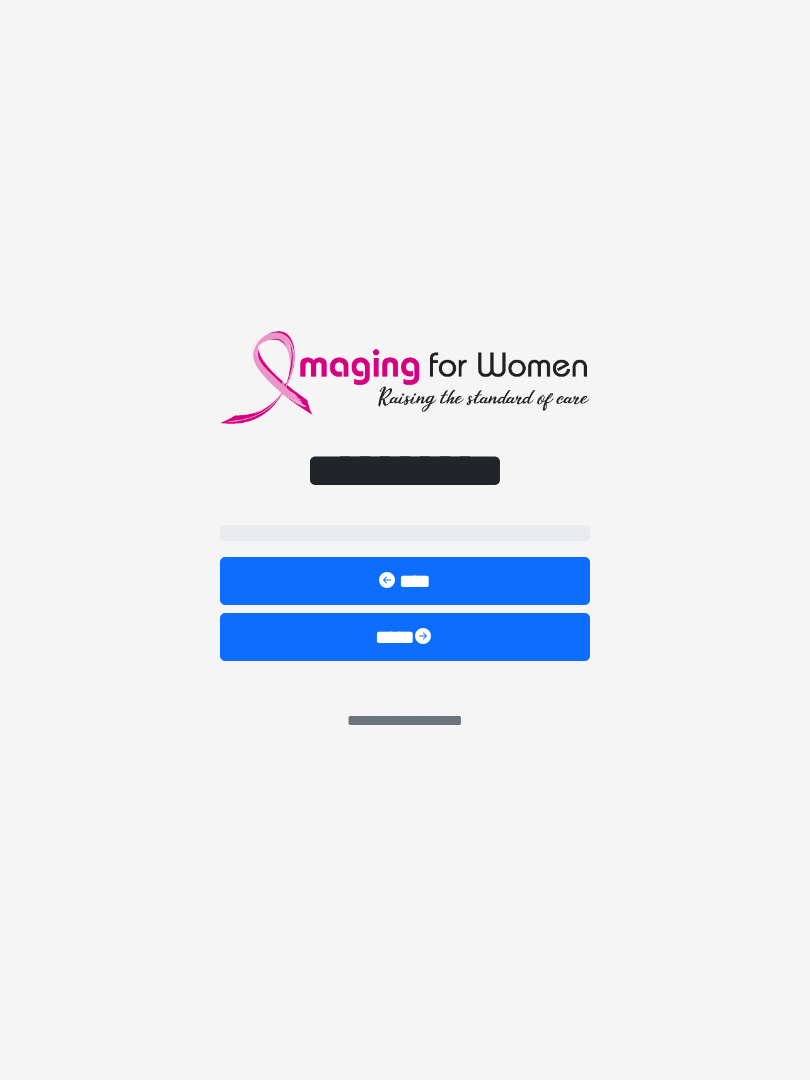 select on "**" 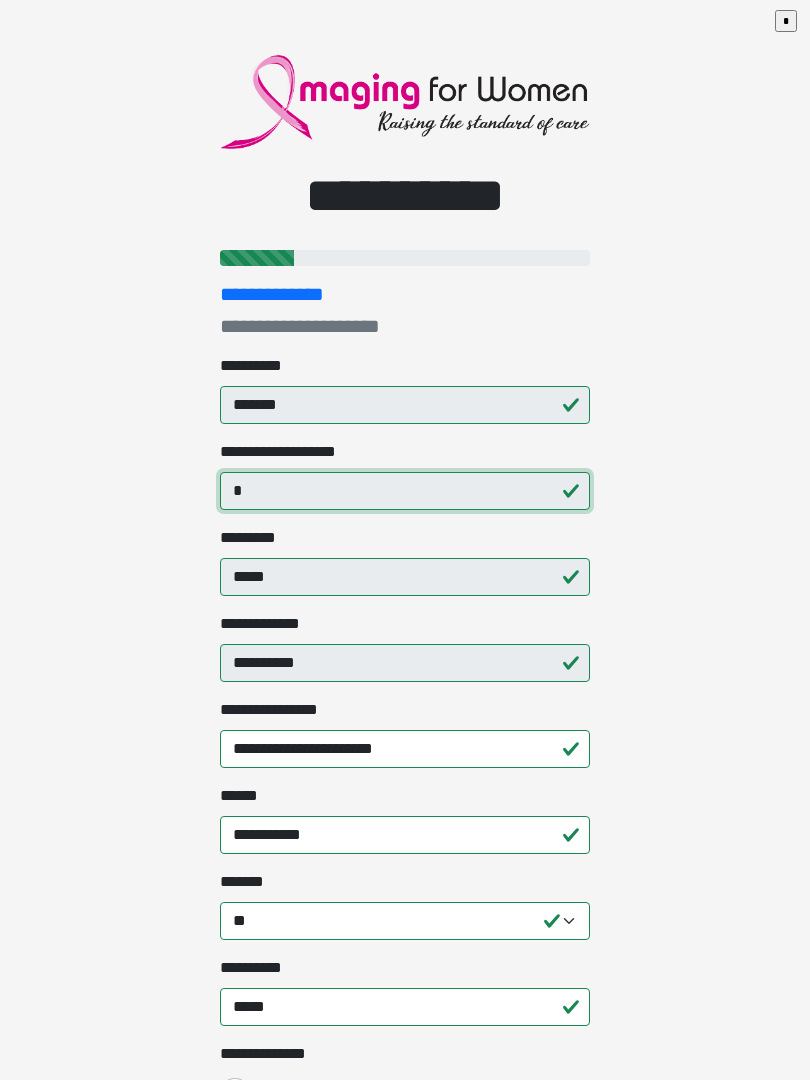 click on "*" at bounding box center (405, 491) 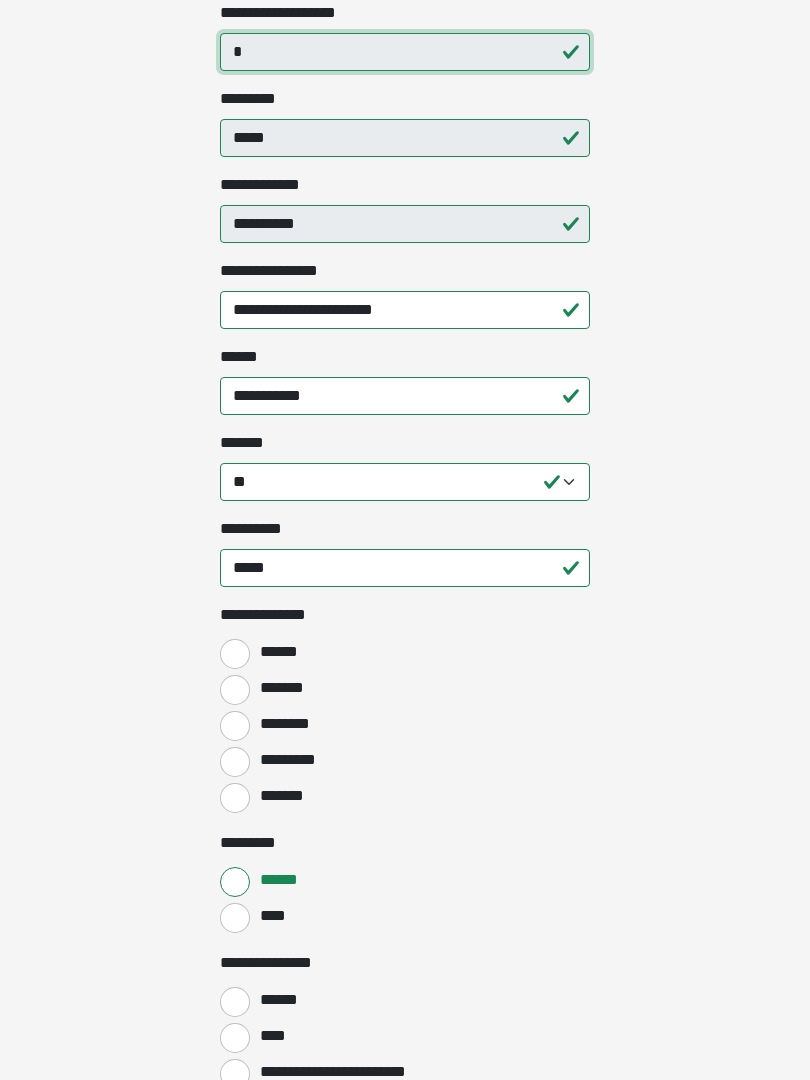 scroll, scrollTop: 439, scrollLeft: 0, axis: vertical 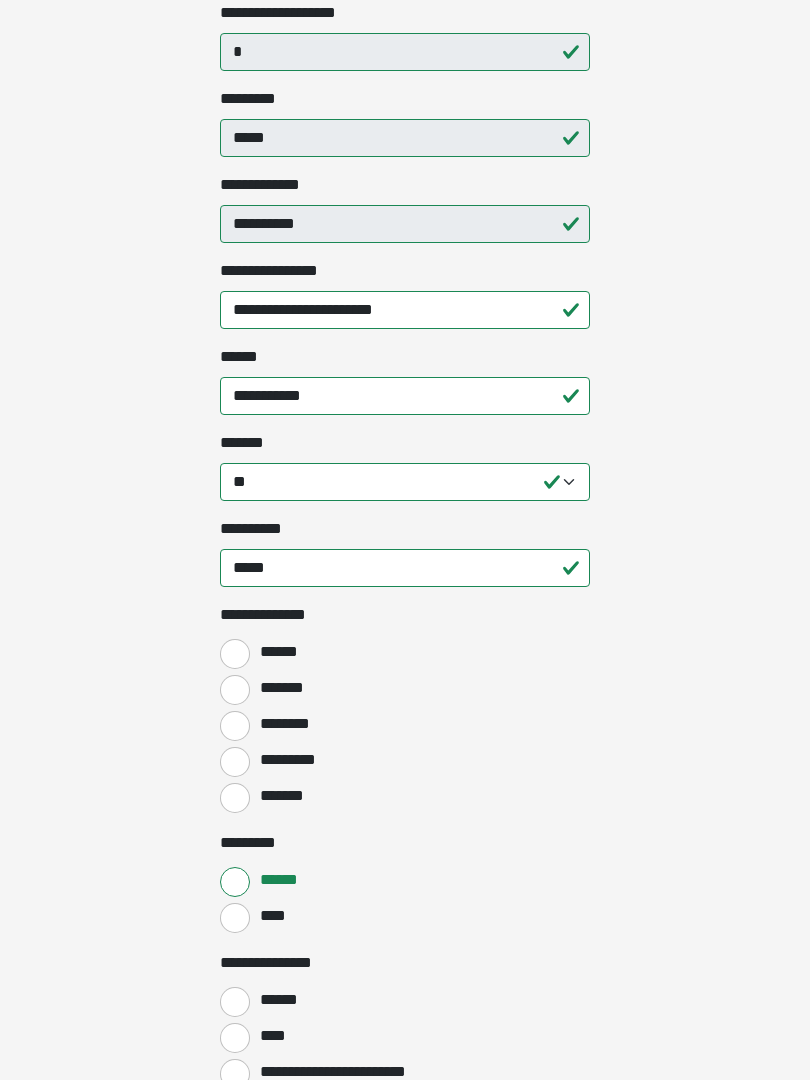 click on "*******" at bounding box center [235, 690] 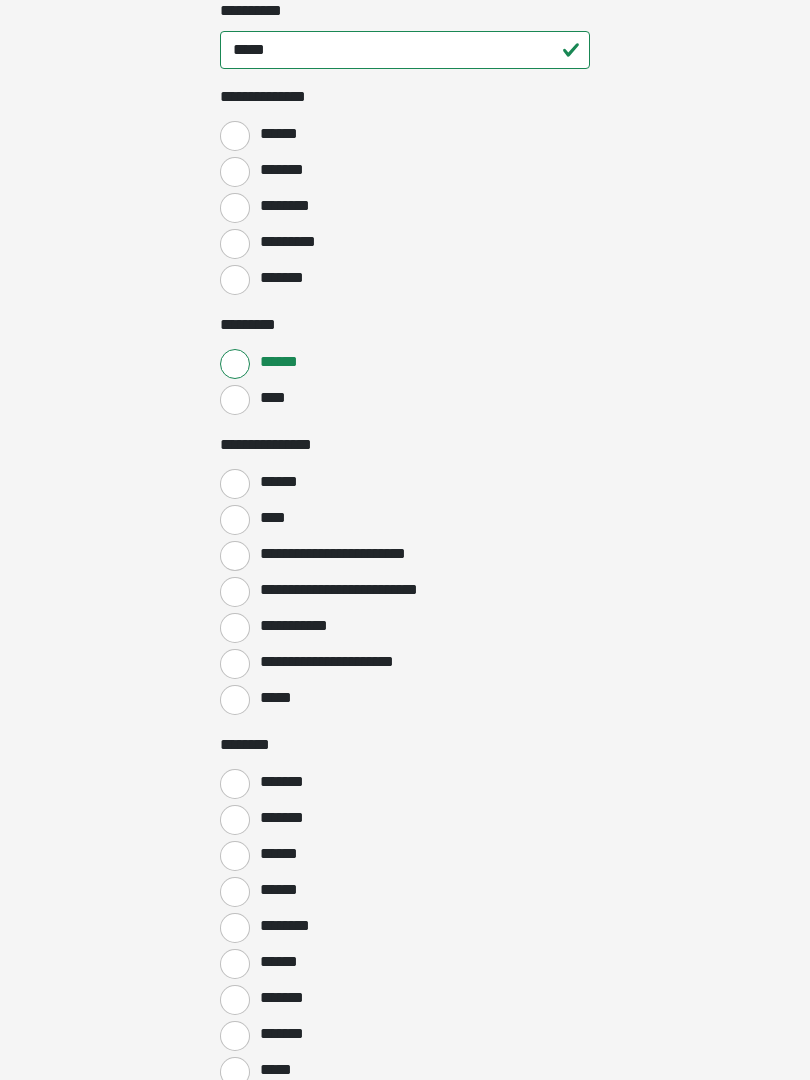 scroll, scrollTop: 978, scrollLeft: 0, axis: vertical 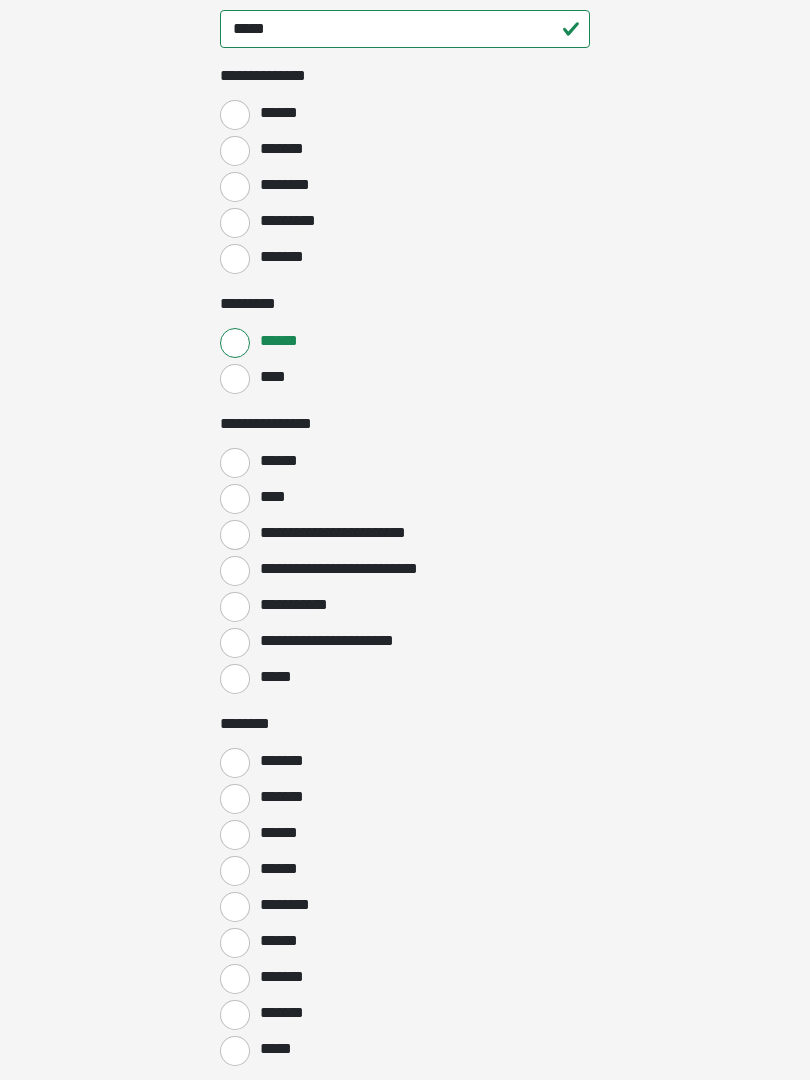 click on "******" at bounding box center (235, 463) 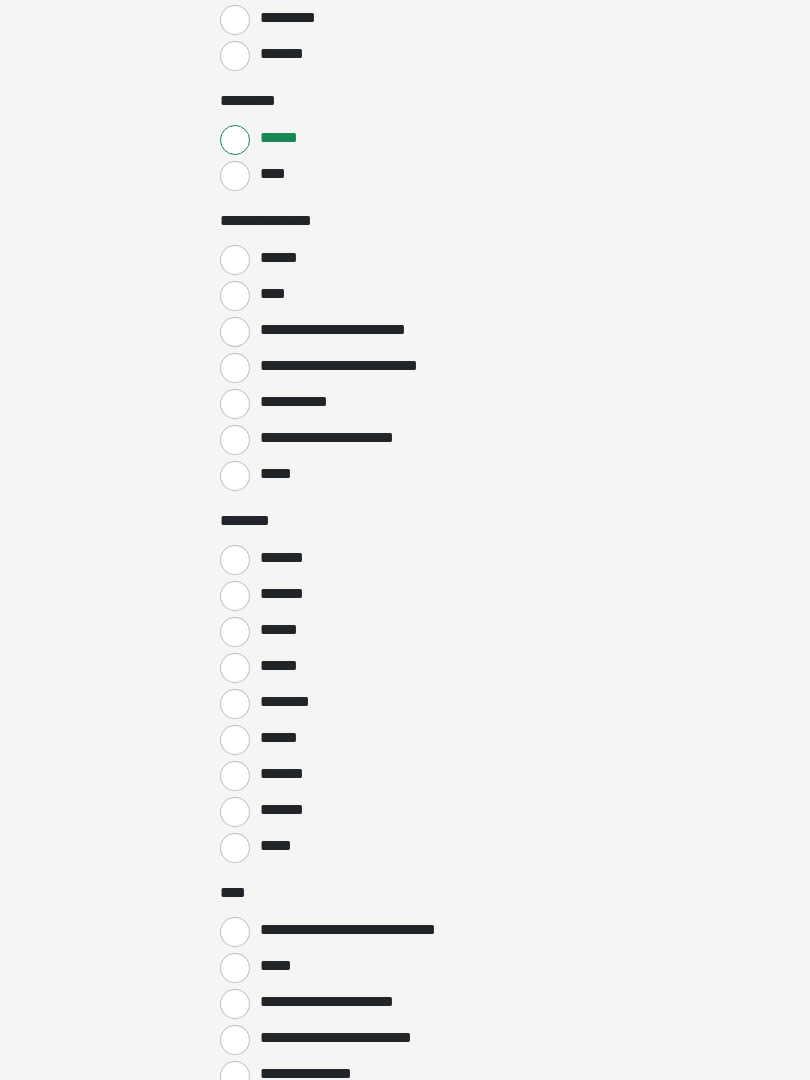 scroll, scrollTop: 1183, scrollLeft: 0, axis: vertical 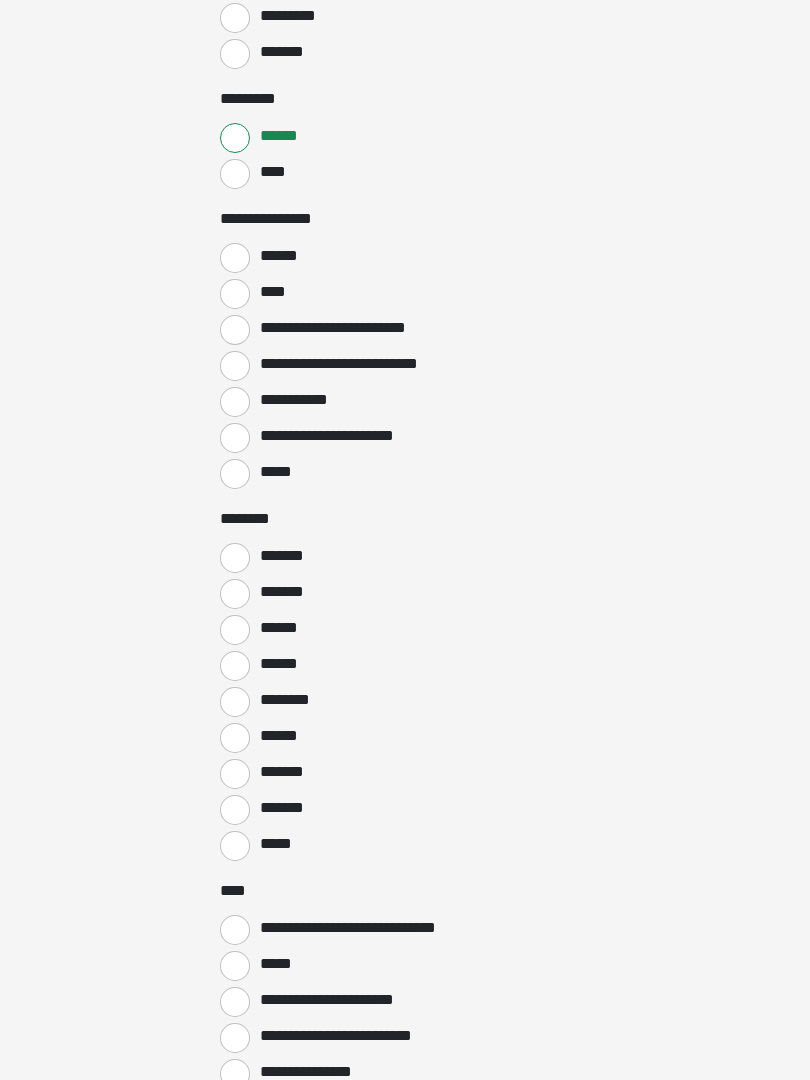 click on "*******" at bounding box center (281, 556) 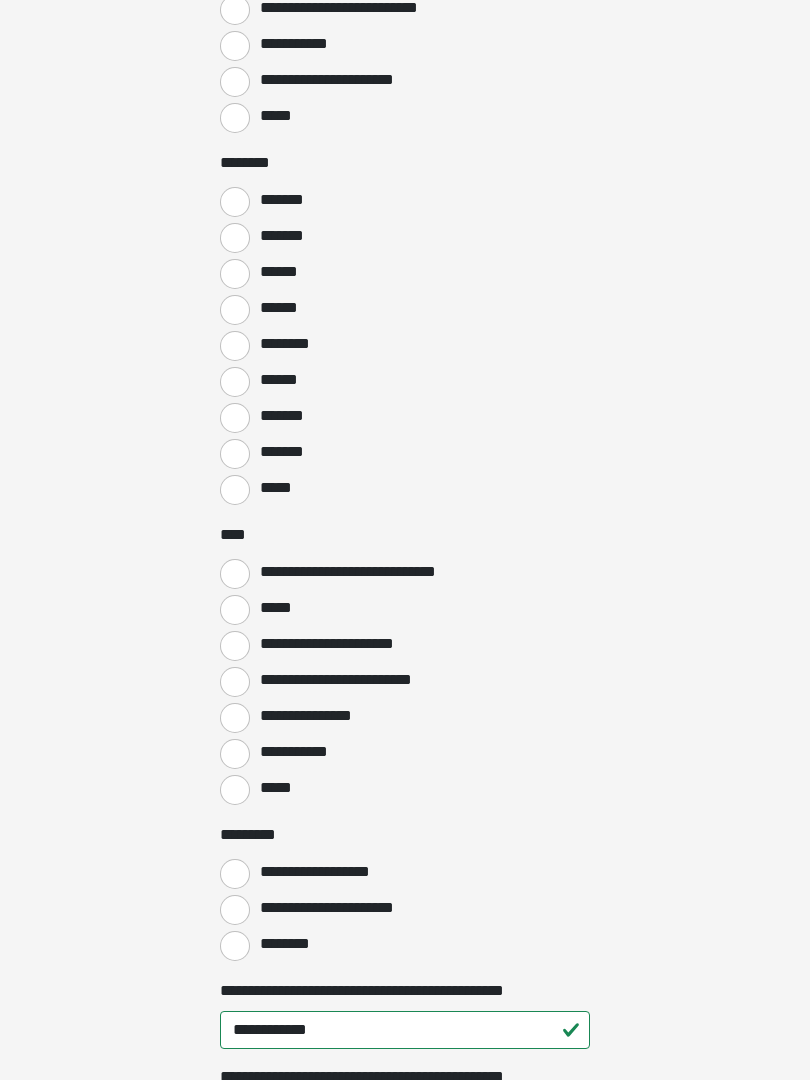 scroll, scrollTop: 1543, scrollLeft: 0, axis: vertical 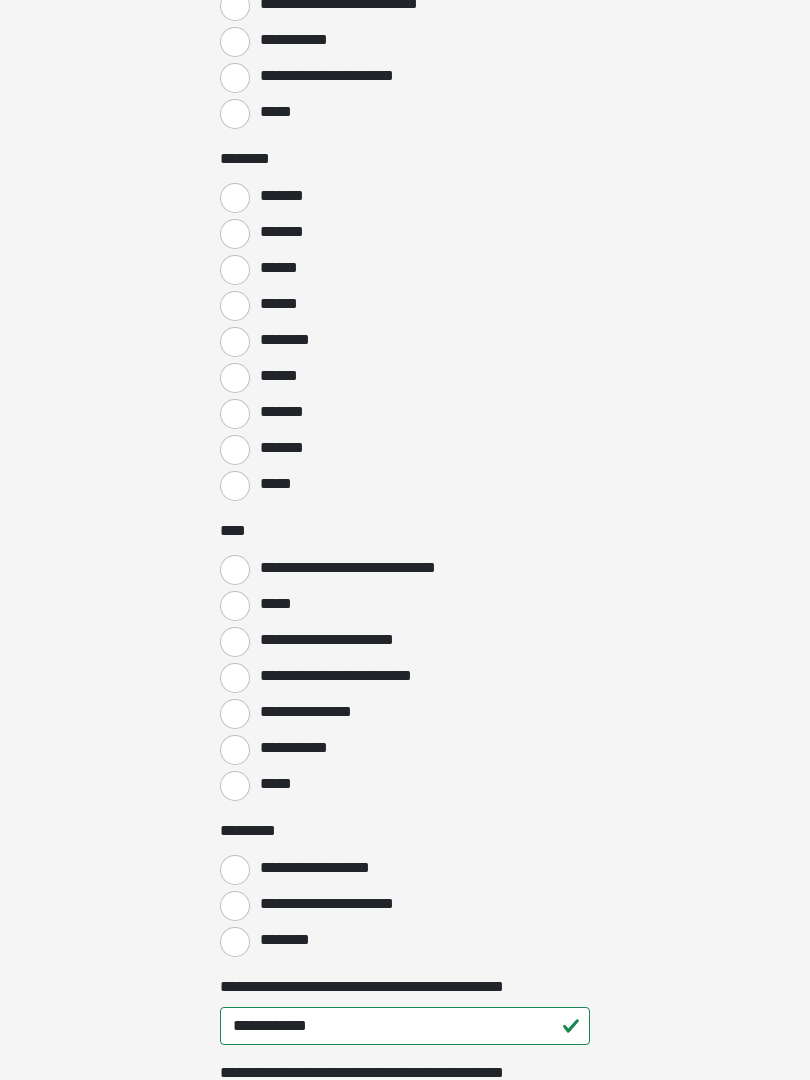 click on "*****" at bounding box center [235, 786] 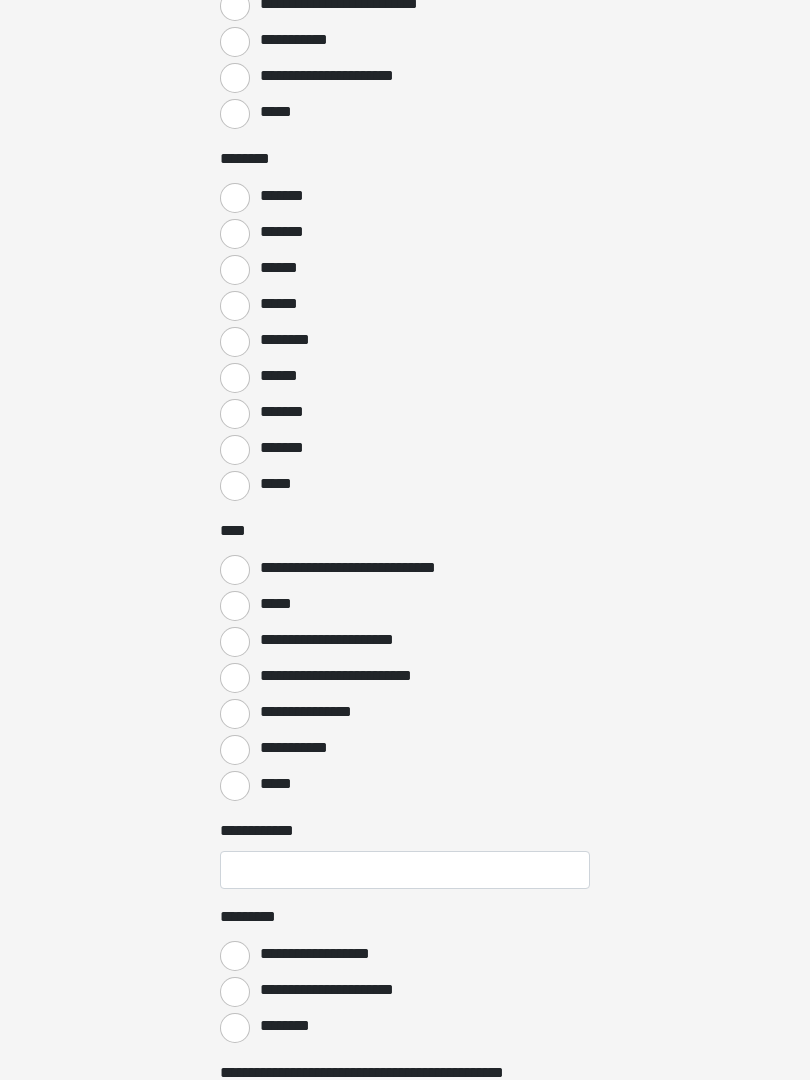 click on "**********" at bounding box center [235, 956] 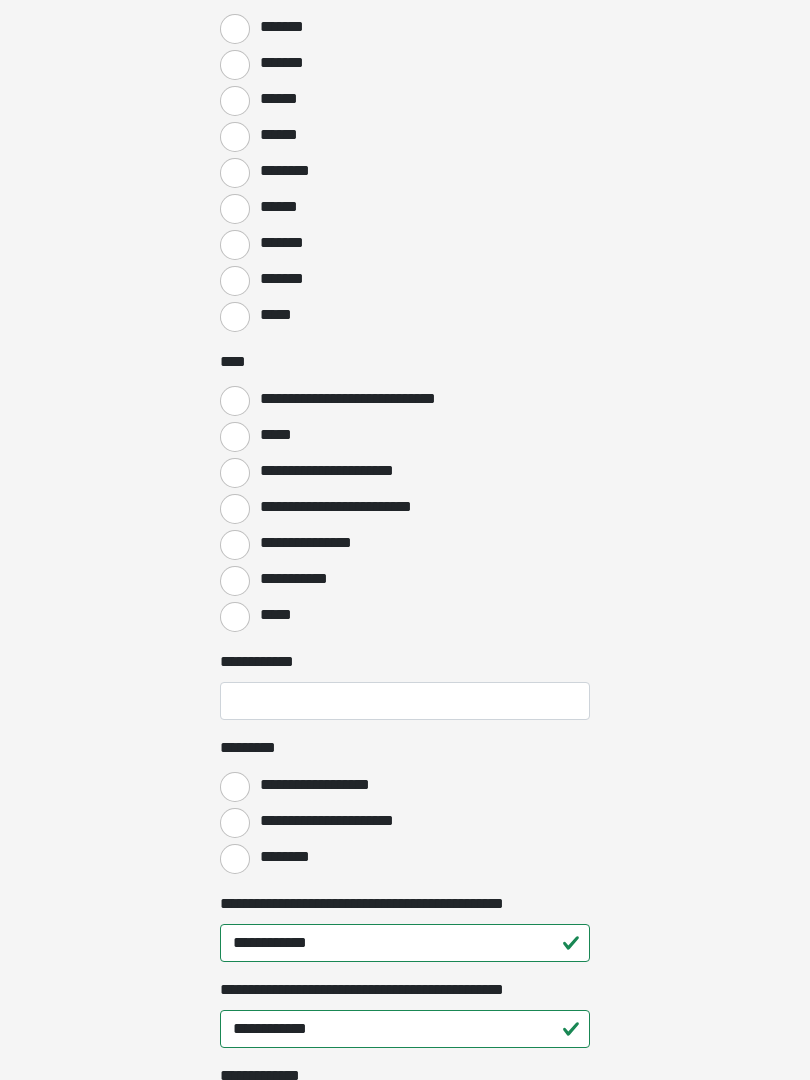 scroll, scrollTop: 1712, scrollLeft: 0, axis: vertical 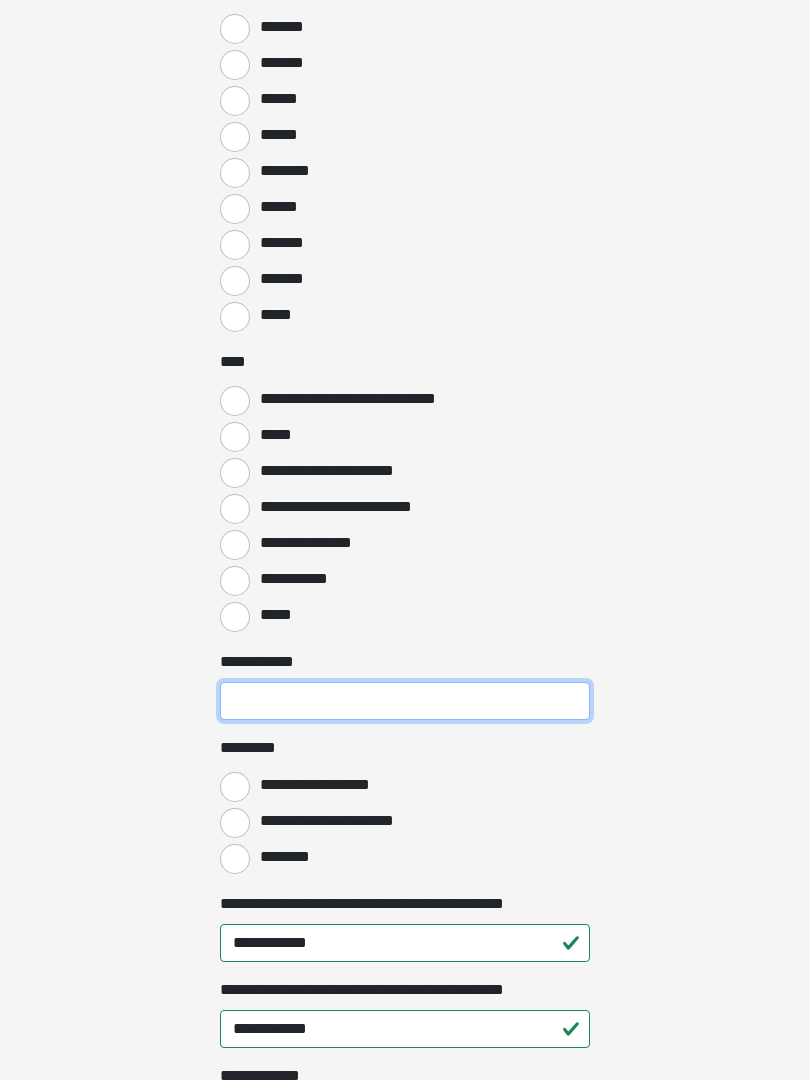 click on "**********" at bounding box center [405, 701] 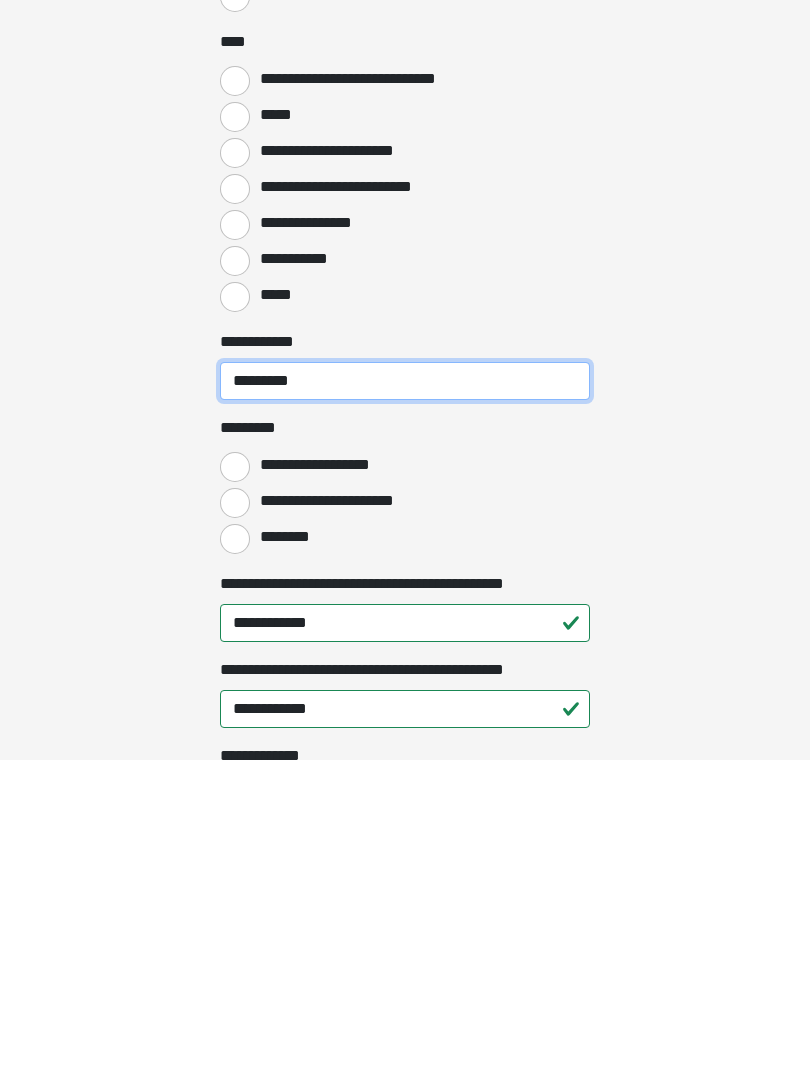 type on "********" 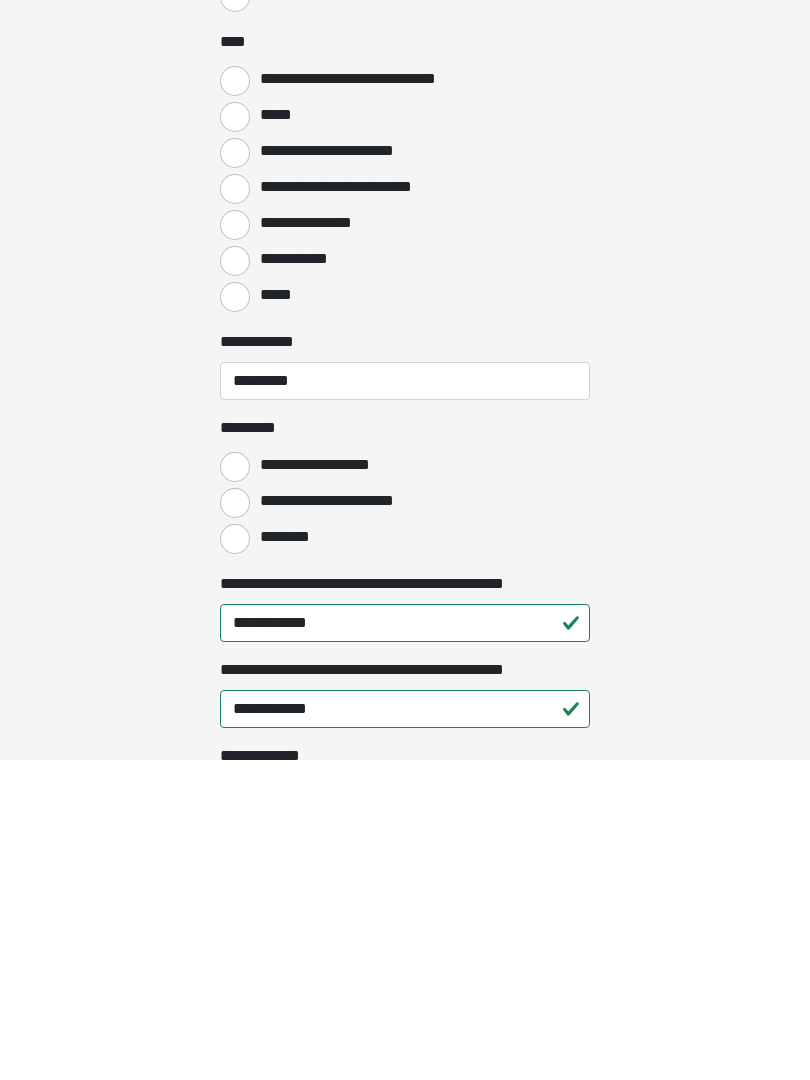 click on "**********" at bounding box center [405, -1172] 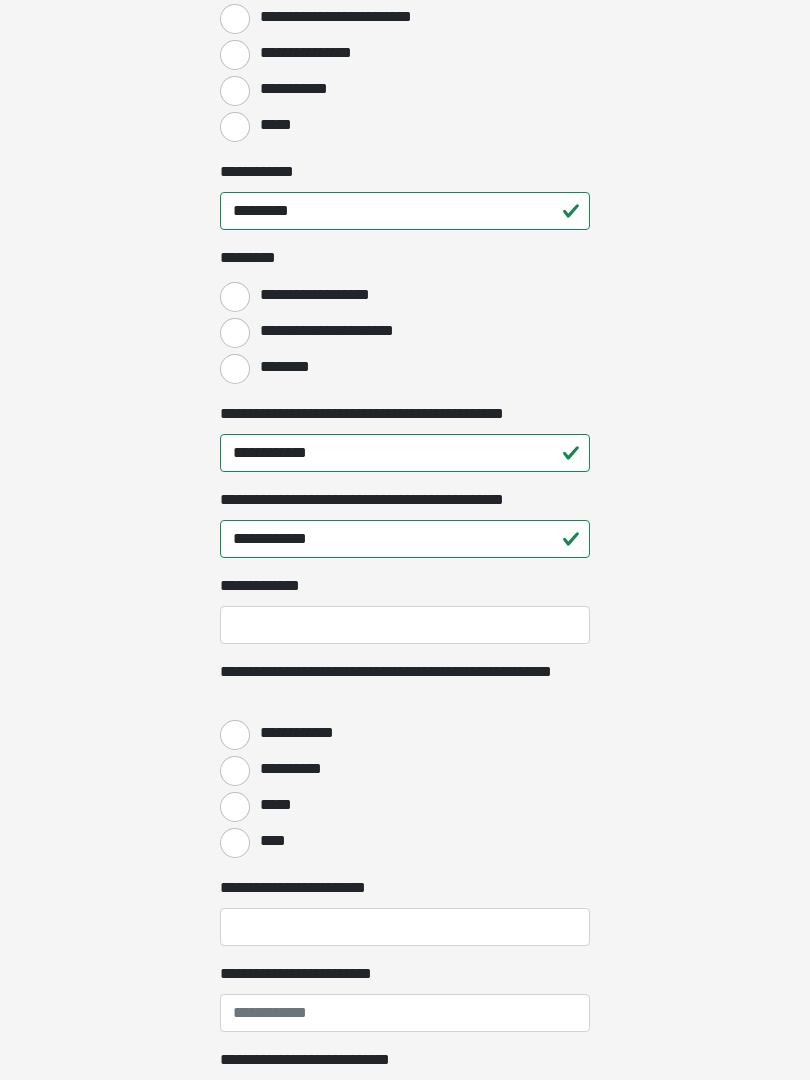 scroll, scrollTop: 2210, scrollLeft: 0, axis: vertical 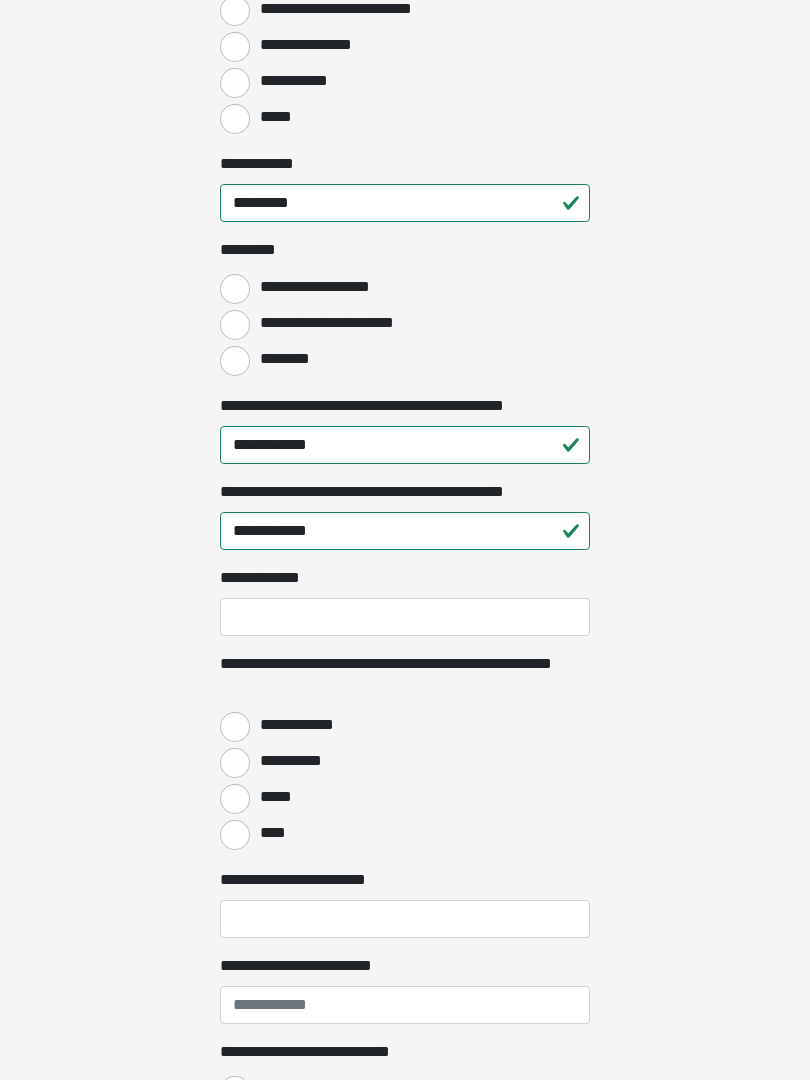 click on "**********" at bounding box center [304, 725] 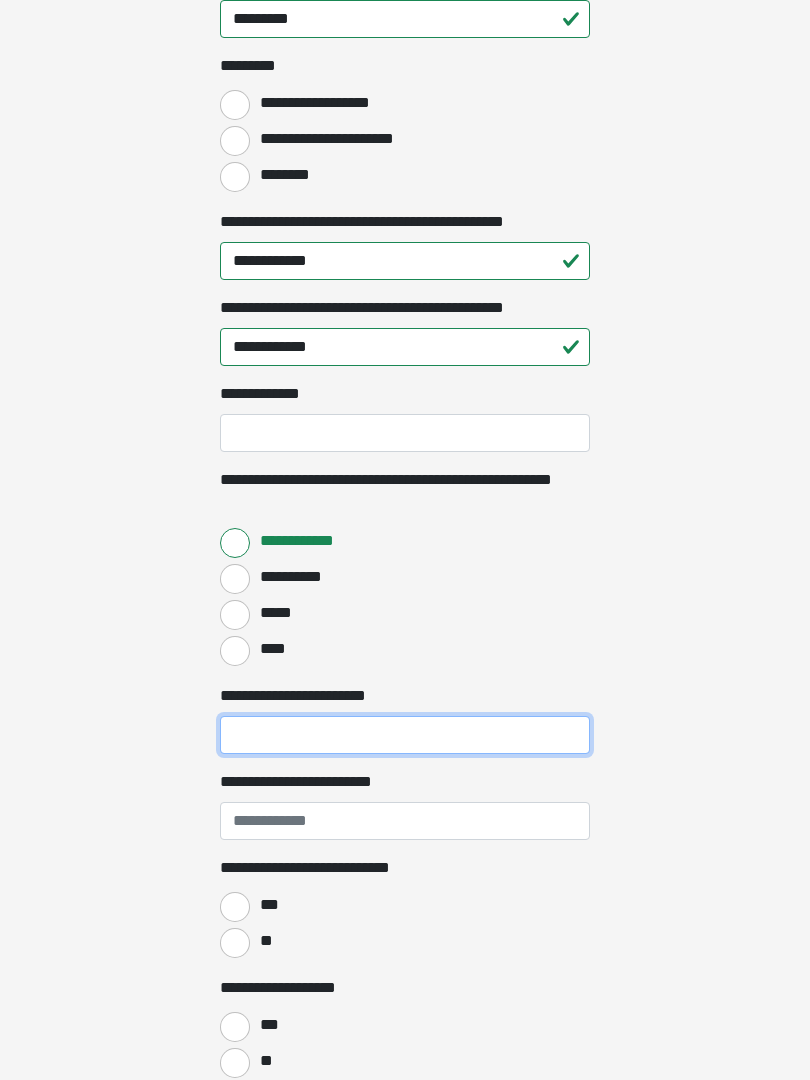 click on "**********" at bounding box center (405, 736) 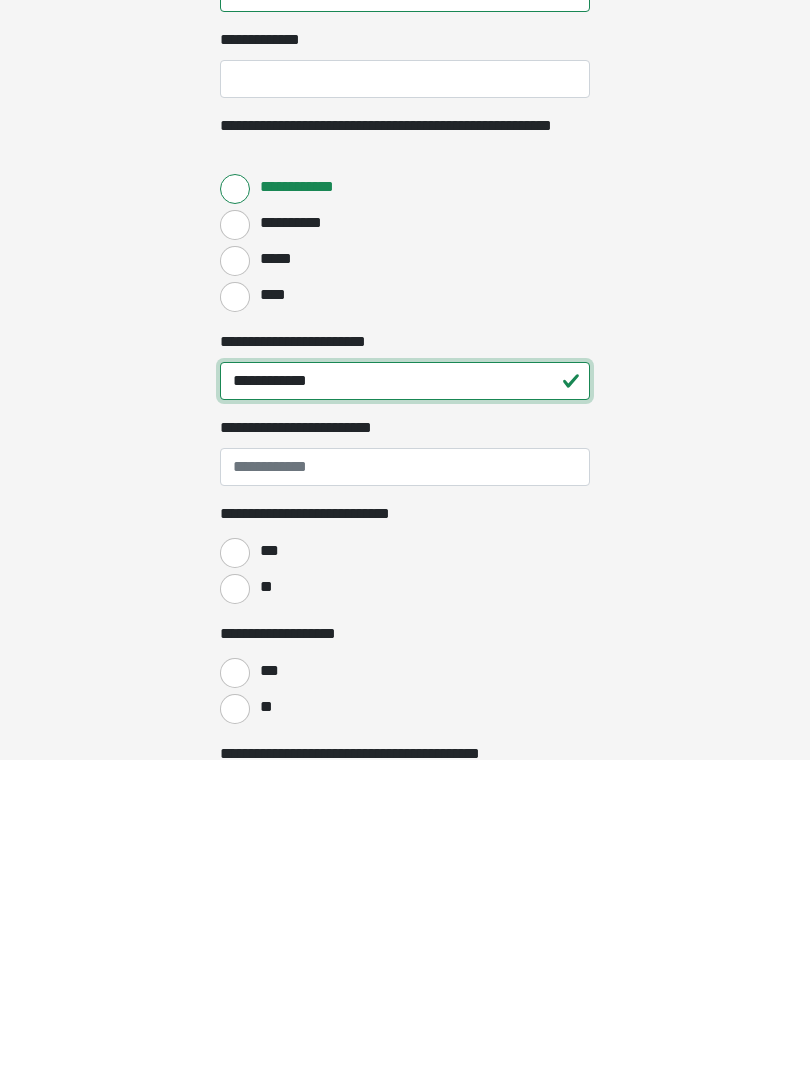 type on "**********" 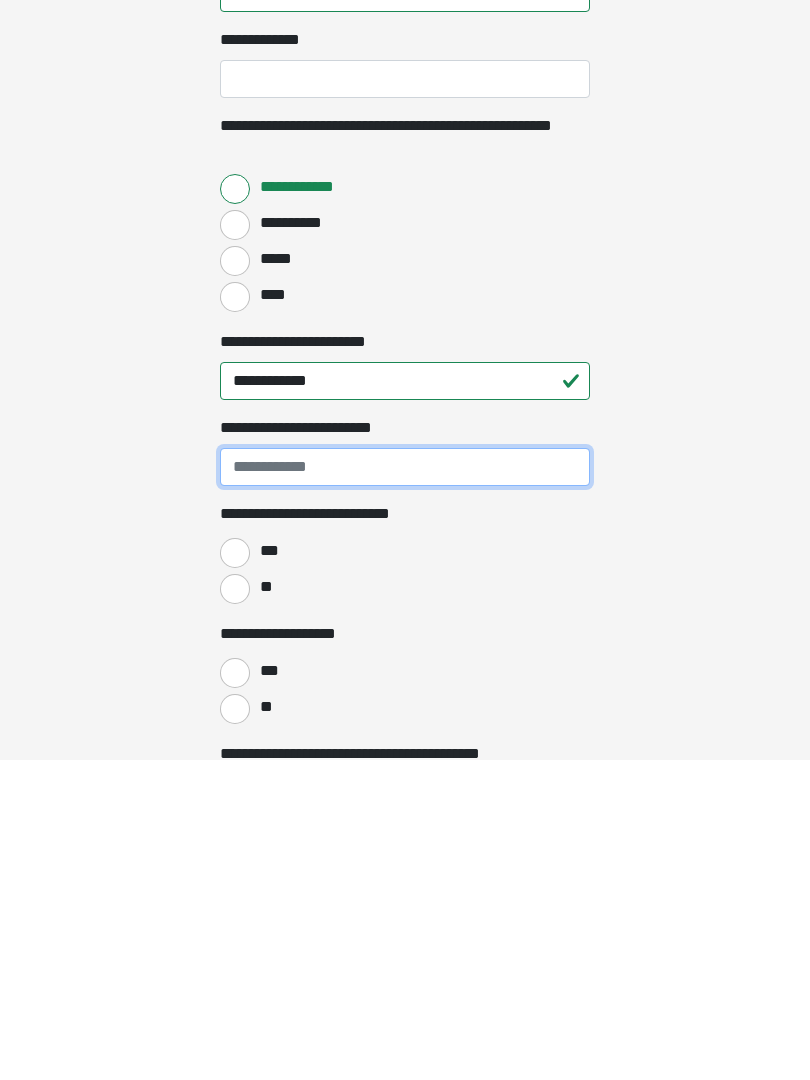 click on "**********" at bounding box center [405, 787] 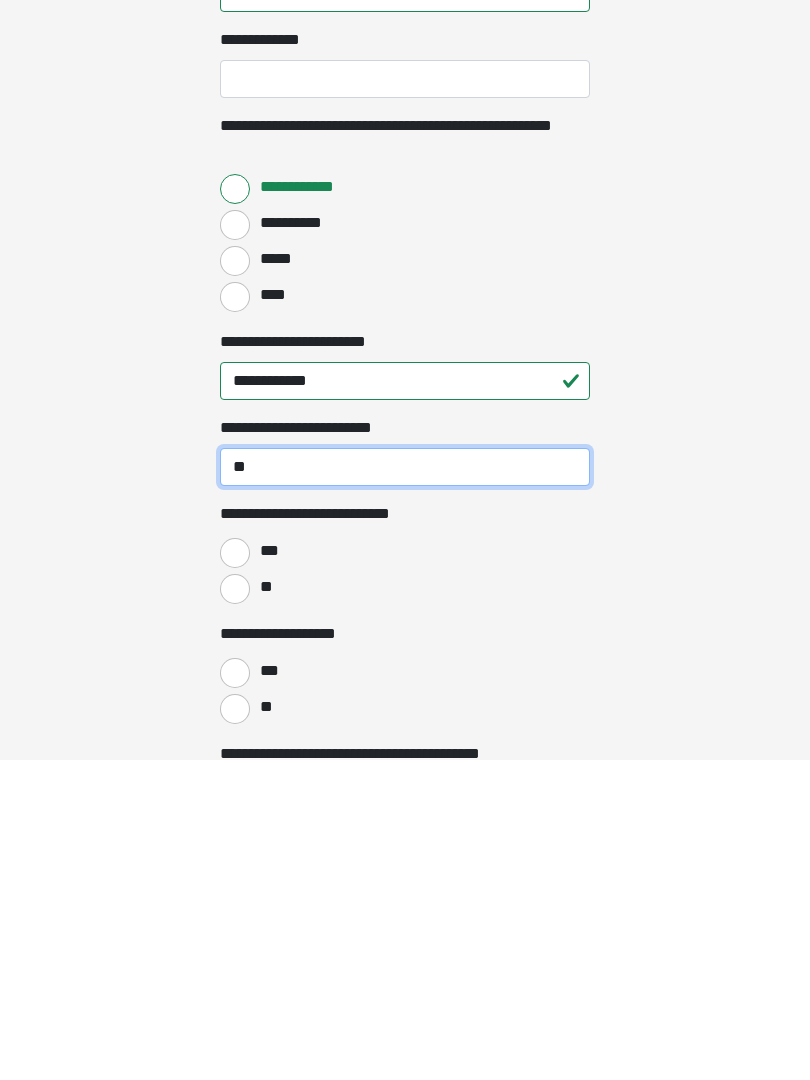 type on "*" 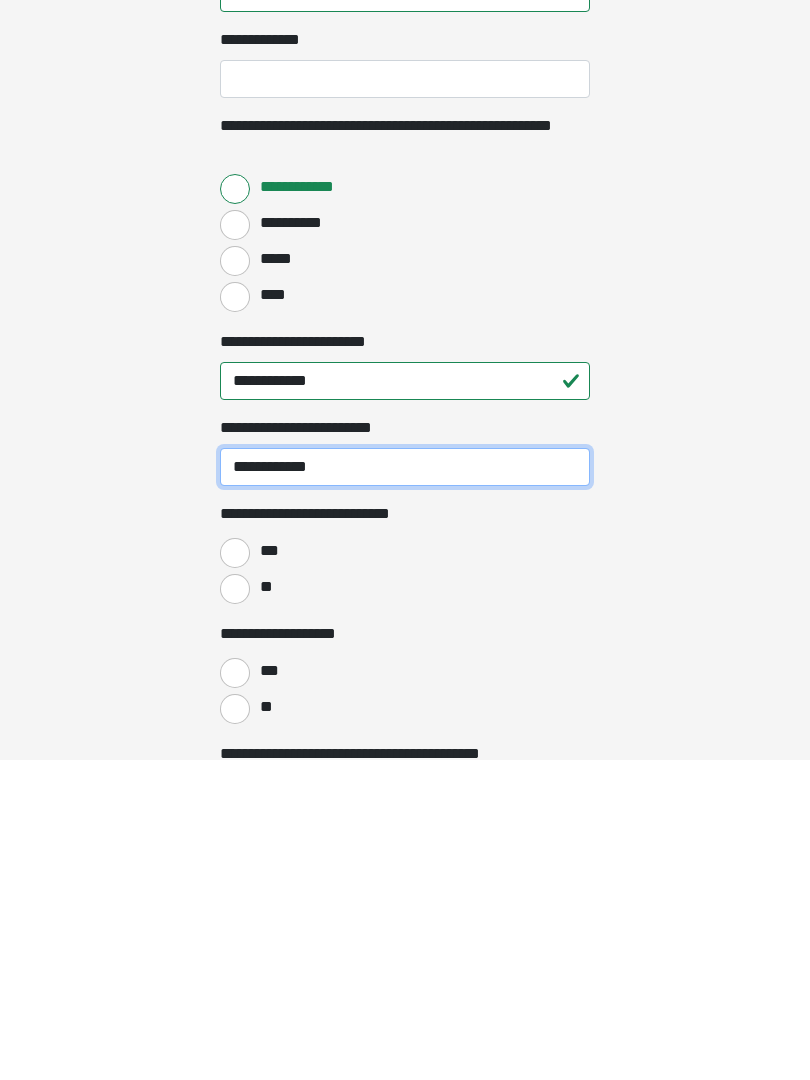 type on "**********" 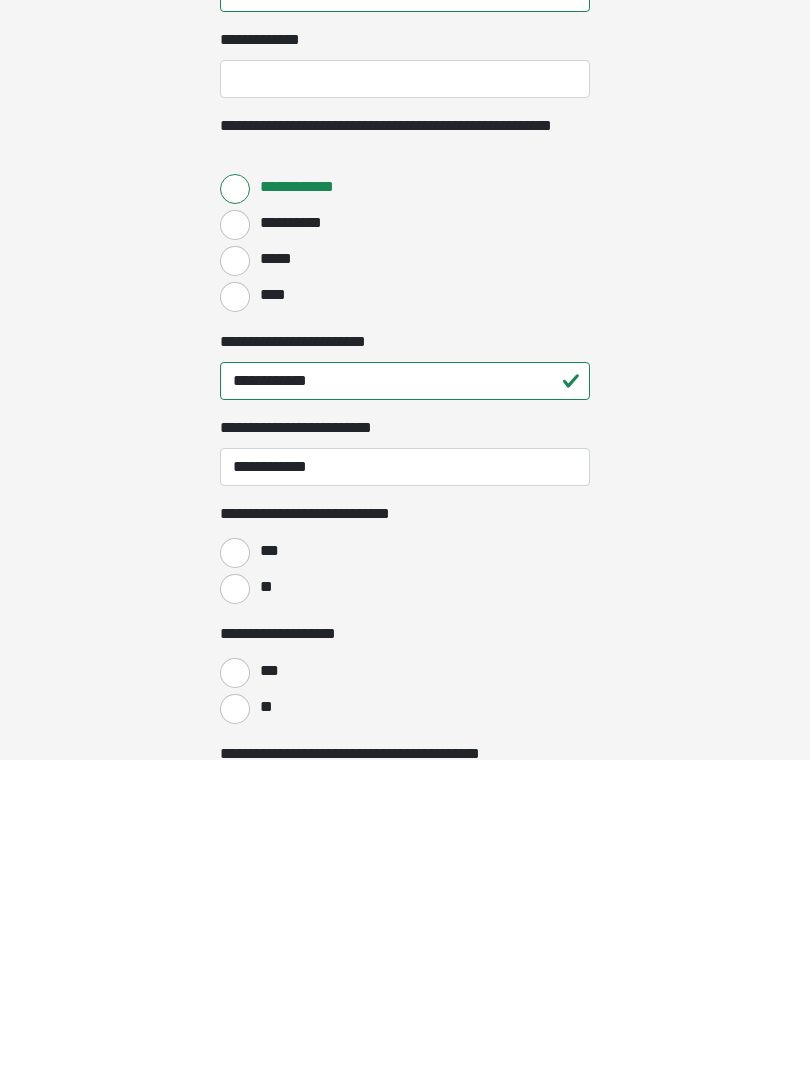 click on "**" at bounding box center [235, 909] 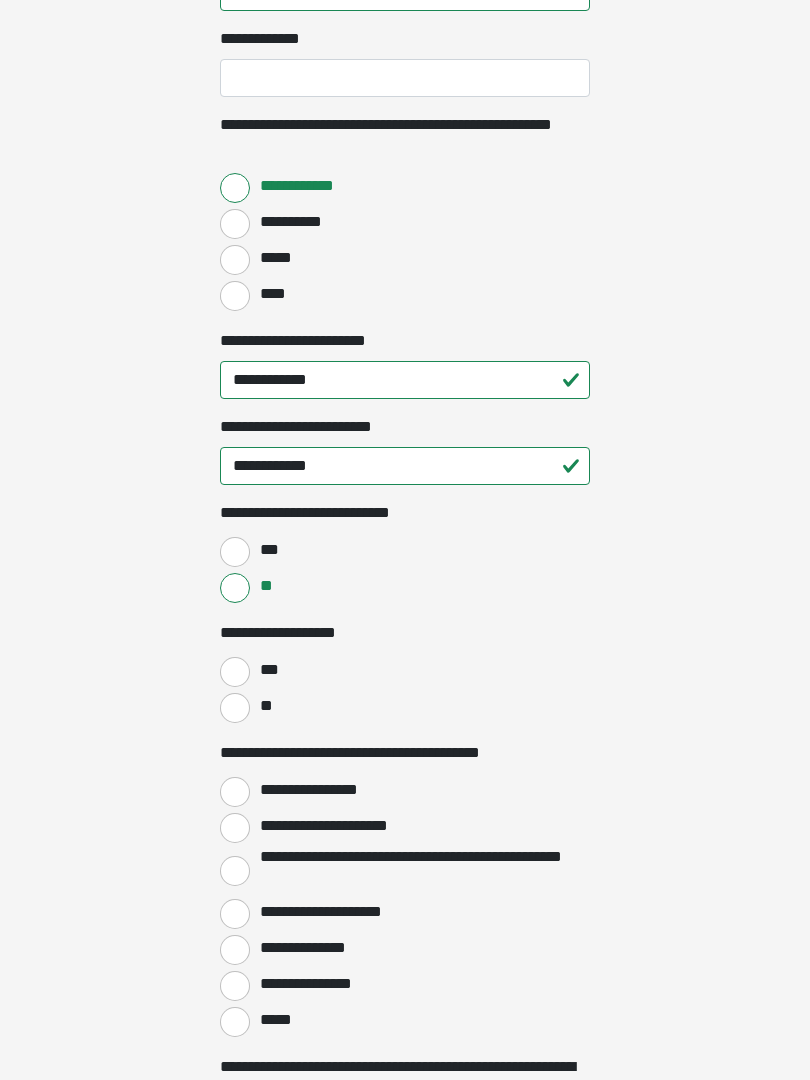 scroll, scrollTop: 2749, scrollLeft: 0, axis: vertical 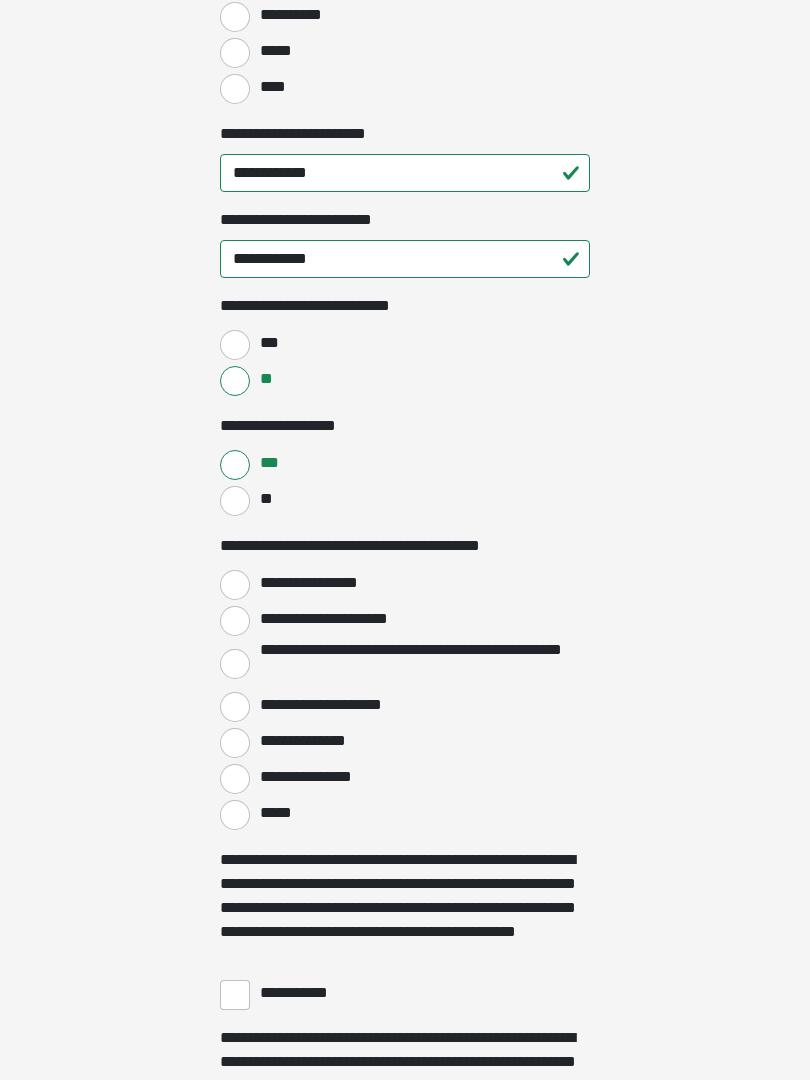 click on "**********" at bounding box center (339, 619) 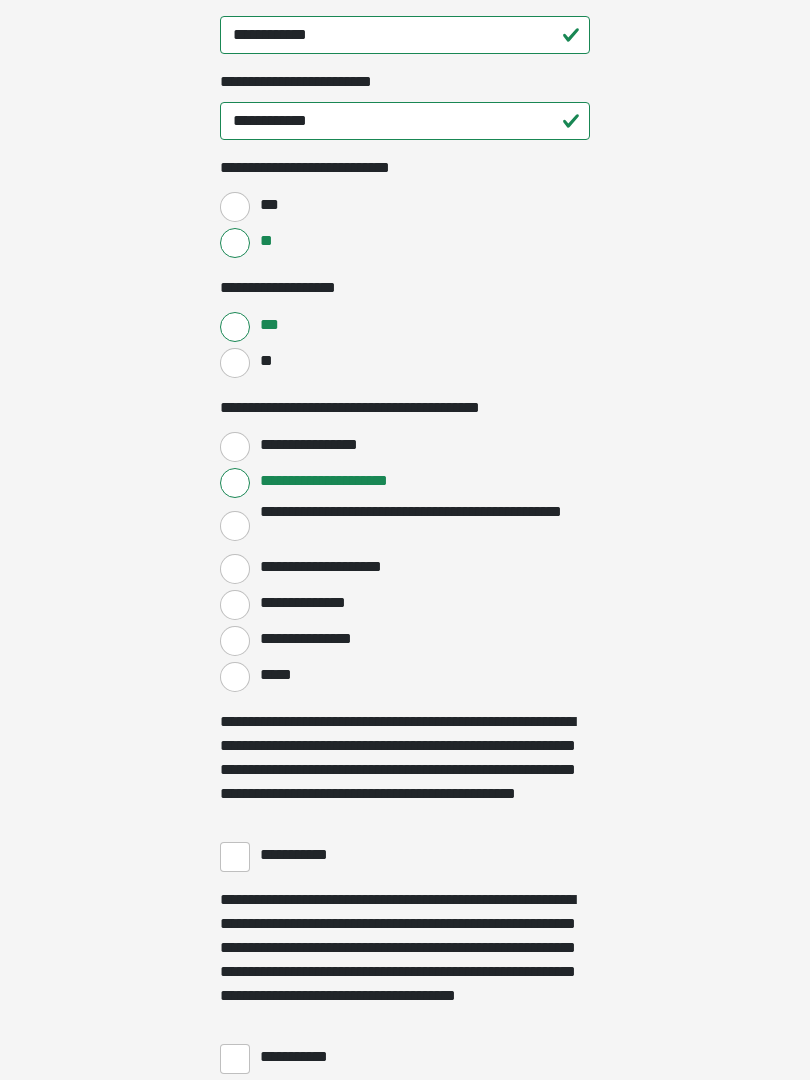 click on "**********" at bounding box center (235, 857) 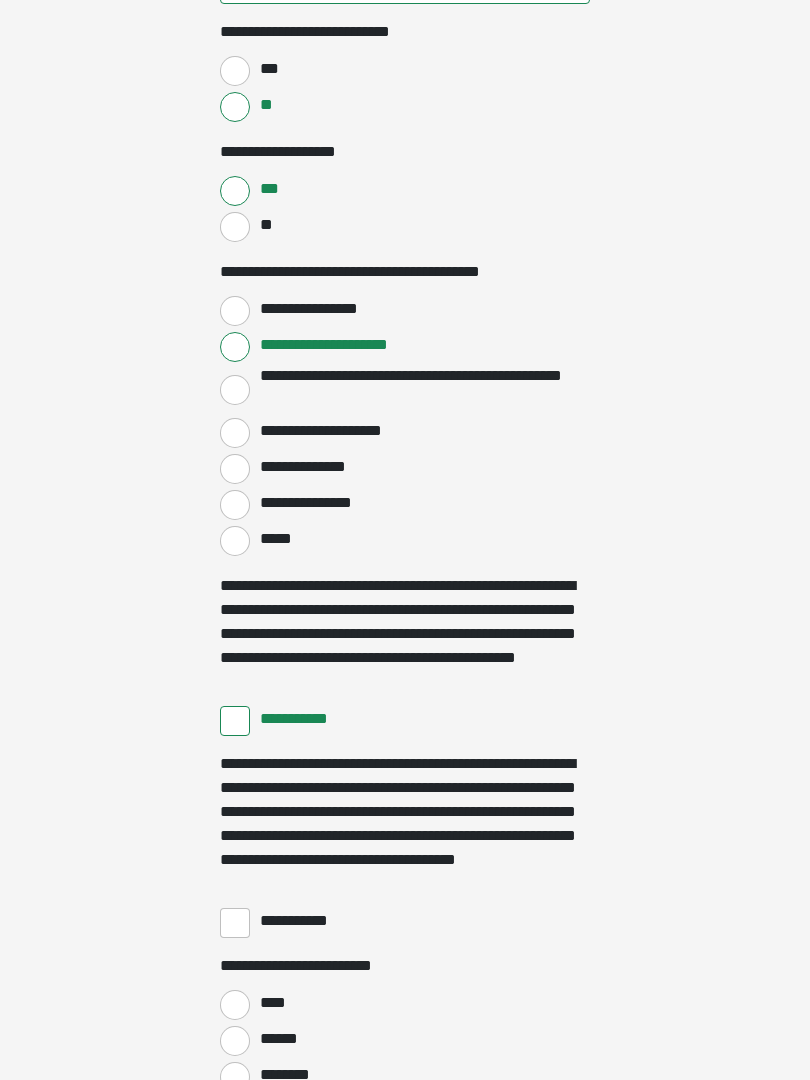 click on "**********" at bounding box center [235, 924] 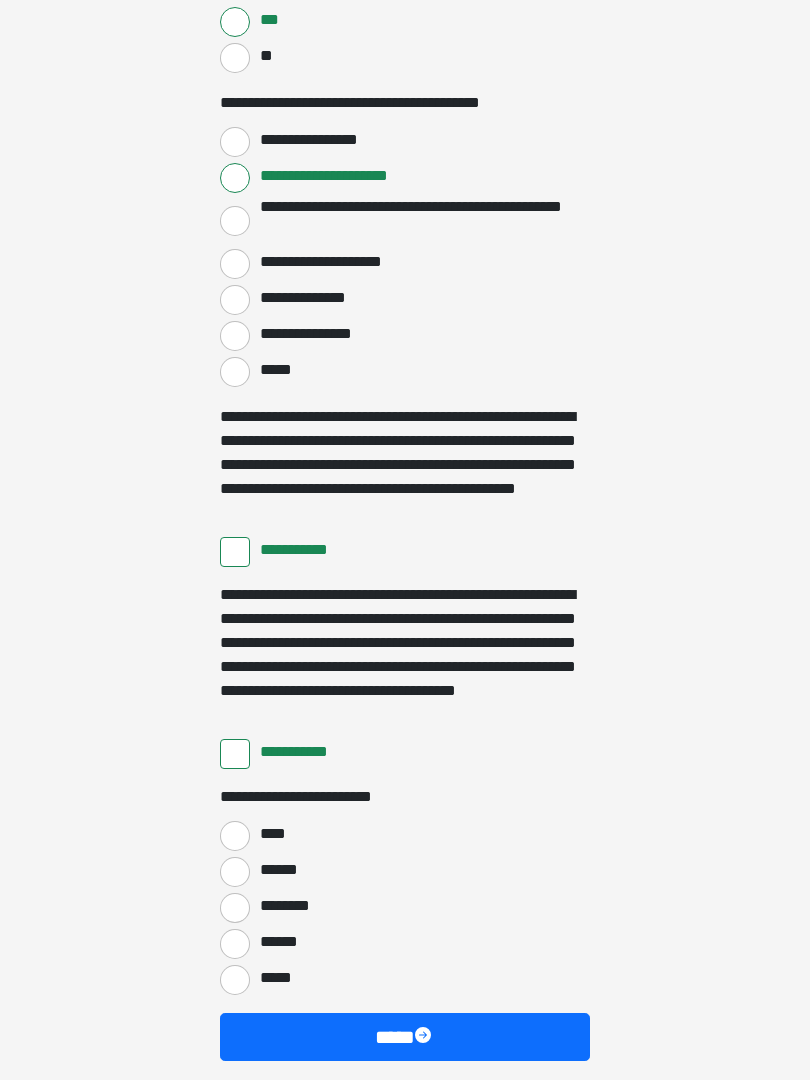 click on "****" at bounding box center [269, 834] 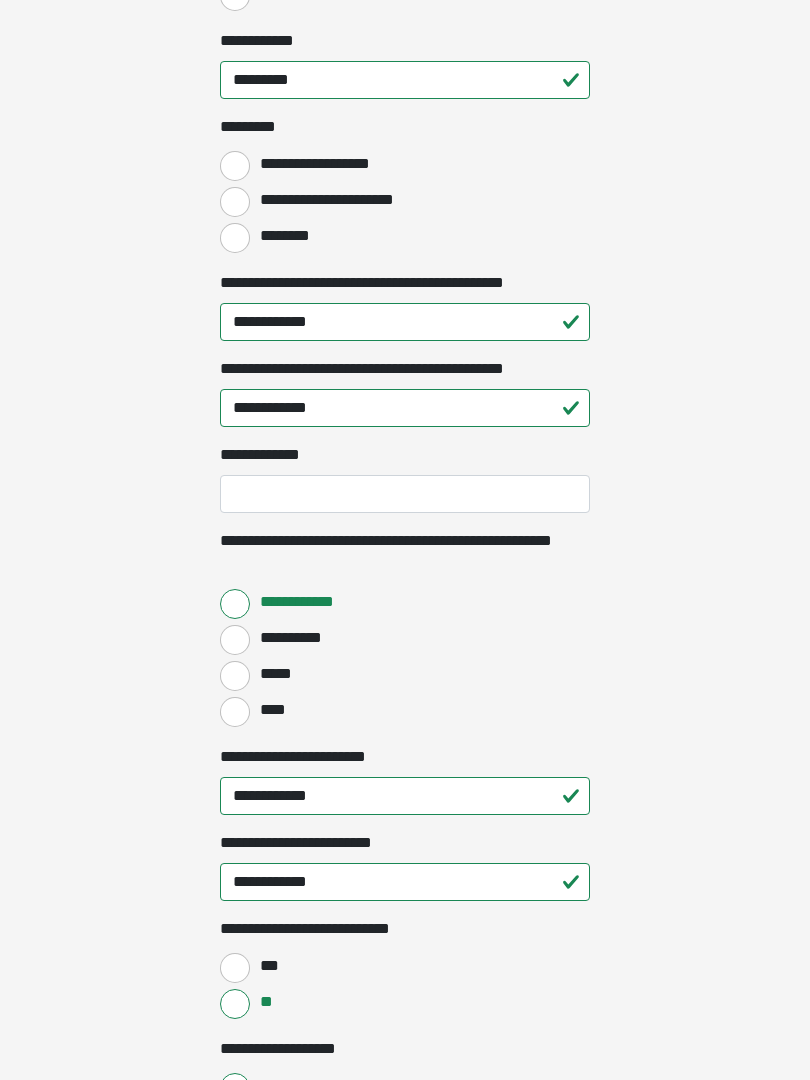 scroll, scrollTop: 2315, scrollLeft: 0, axis: vertical 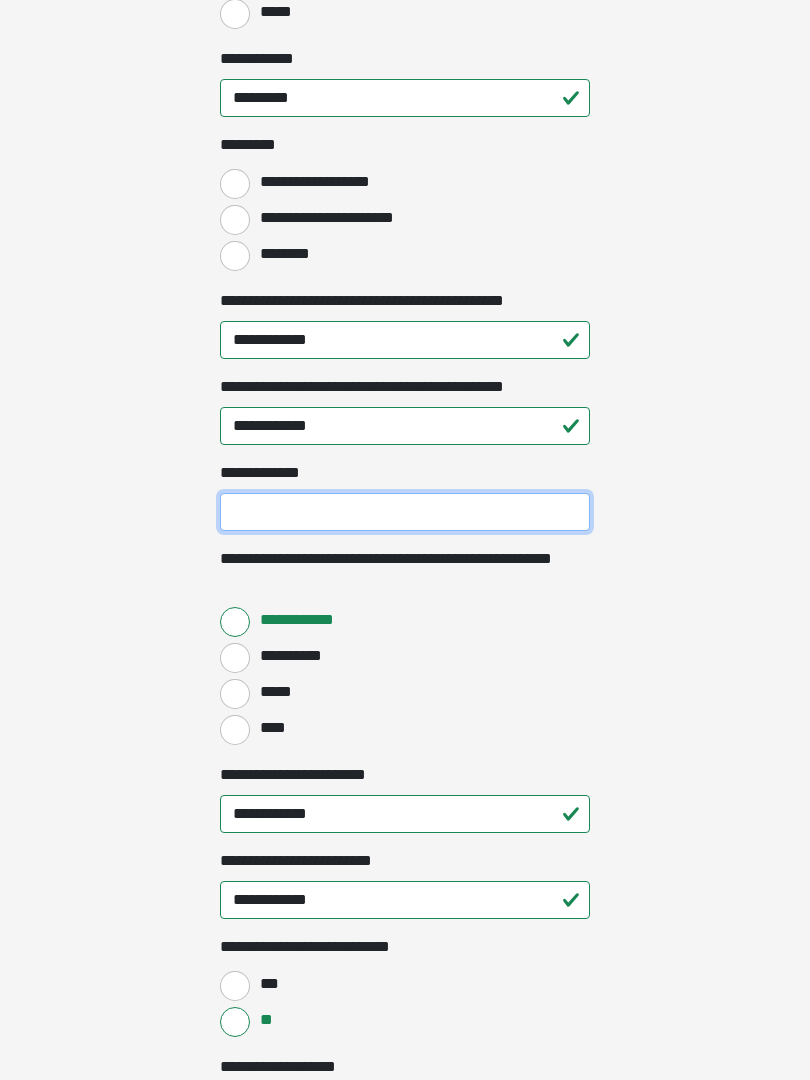 click on "**********" at bounding box center (405, 512) 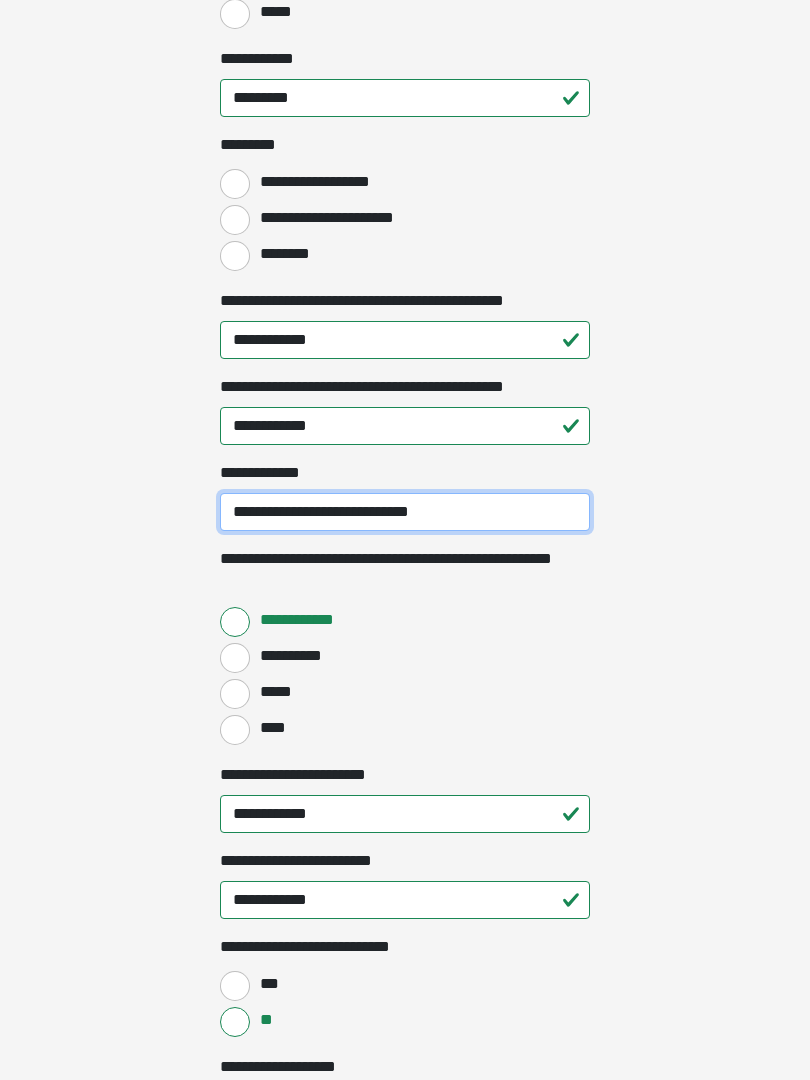 type on "**********" 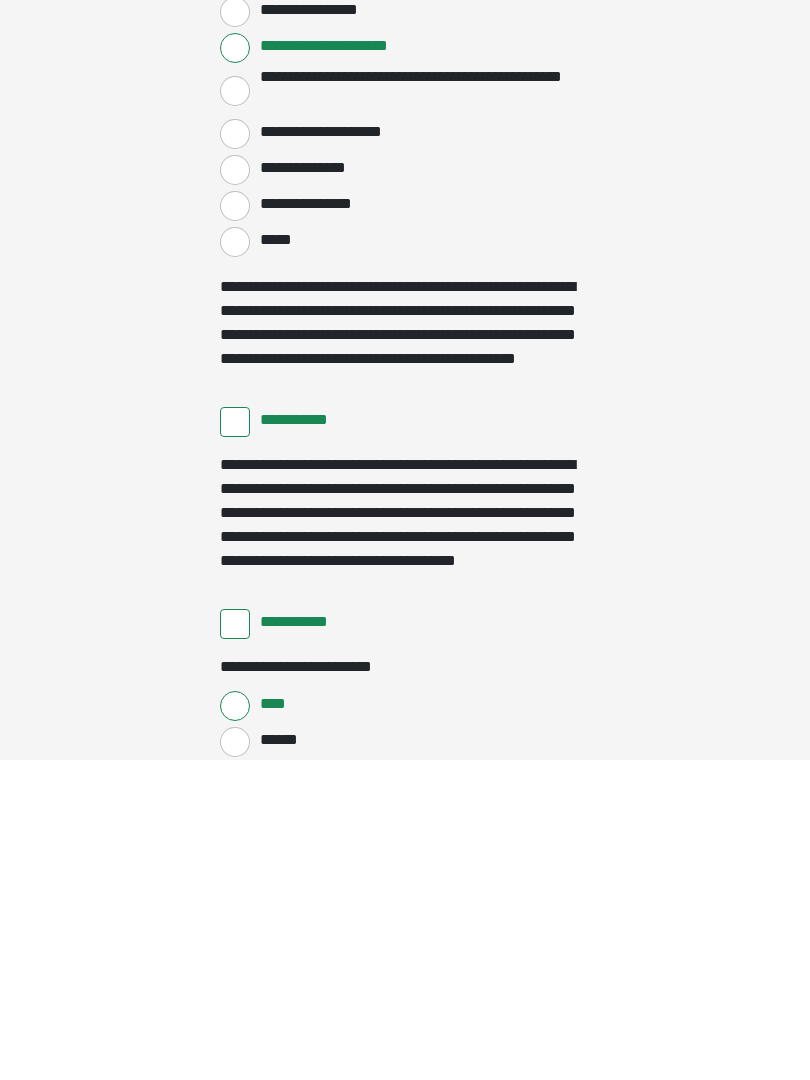 scroll, scrollTop: 3483, scrollLeft: 0, axis: vertical 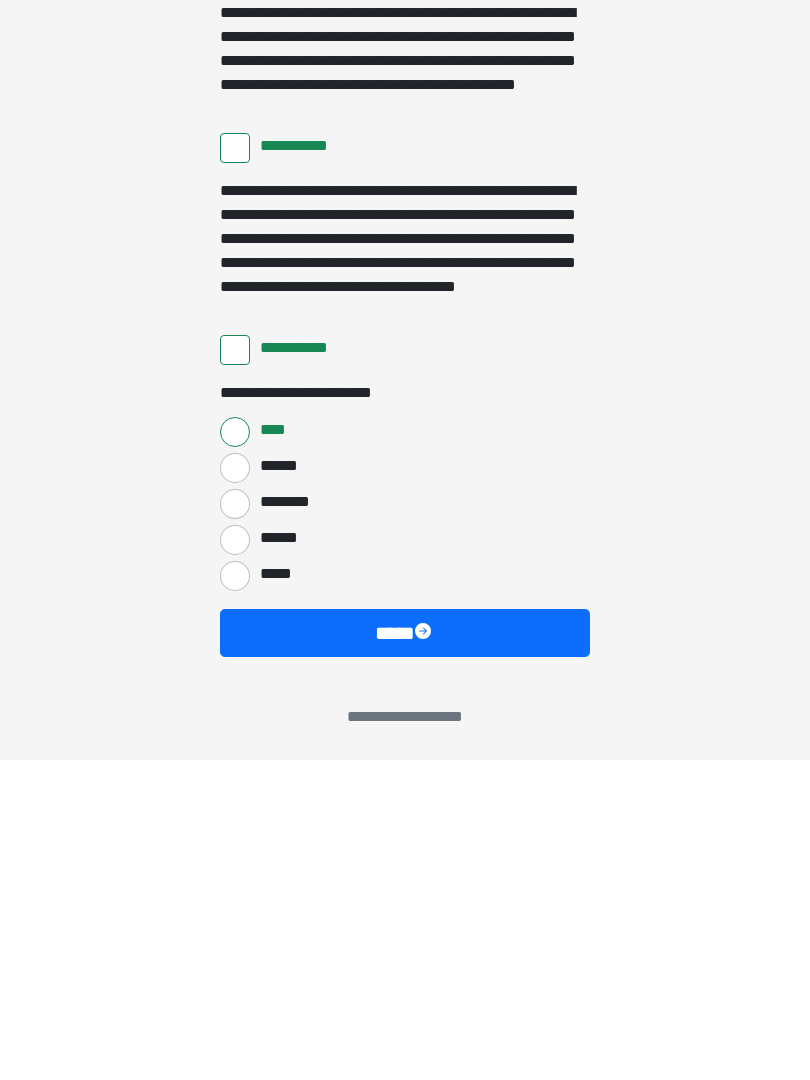 click on "****" at bounding box center [405, 953] 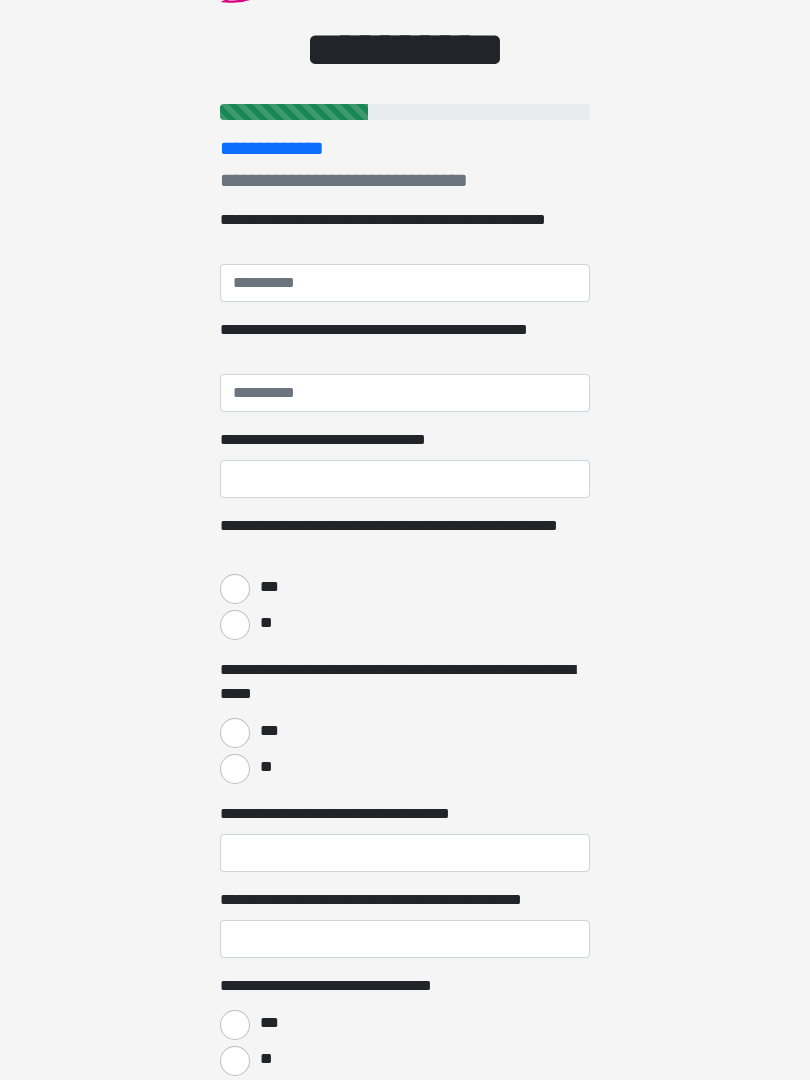 scroll, scrollTop: 0, scrollLeft: 0, axis: both 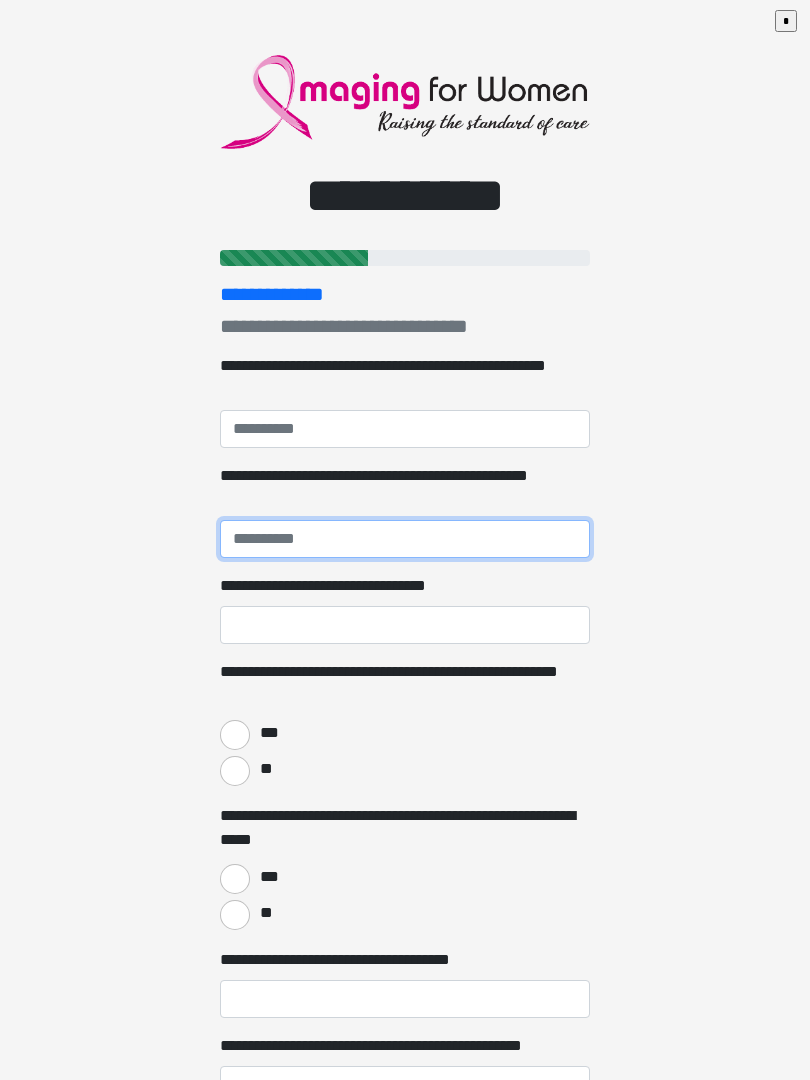 click on "**********" at bounding box center [405, 539] 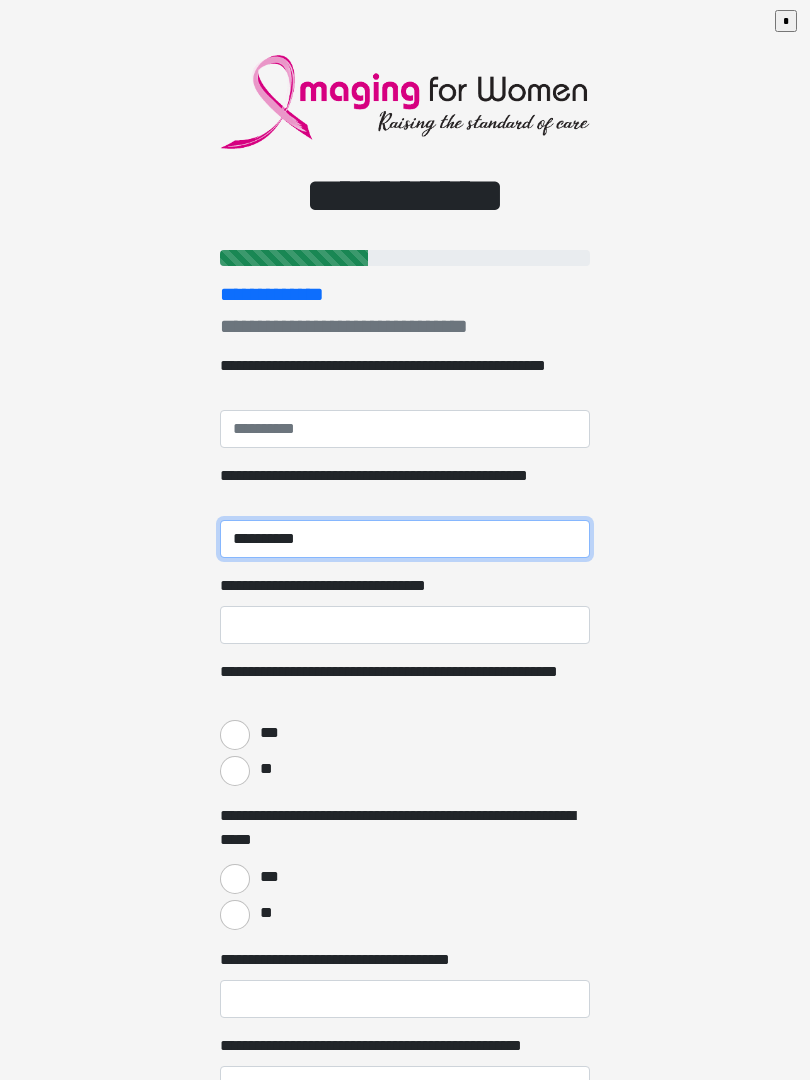 type on "**********" 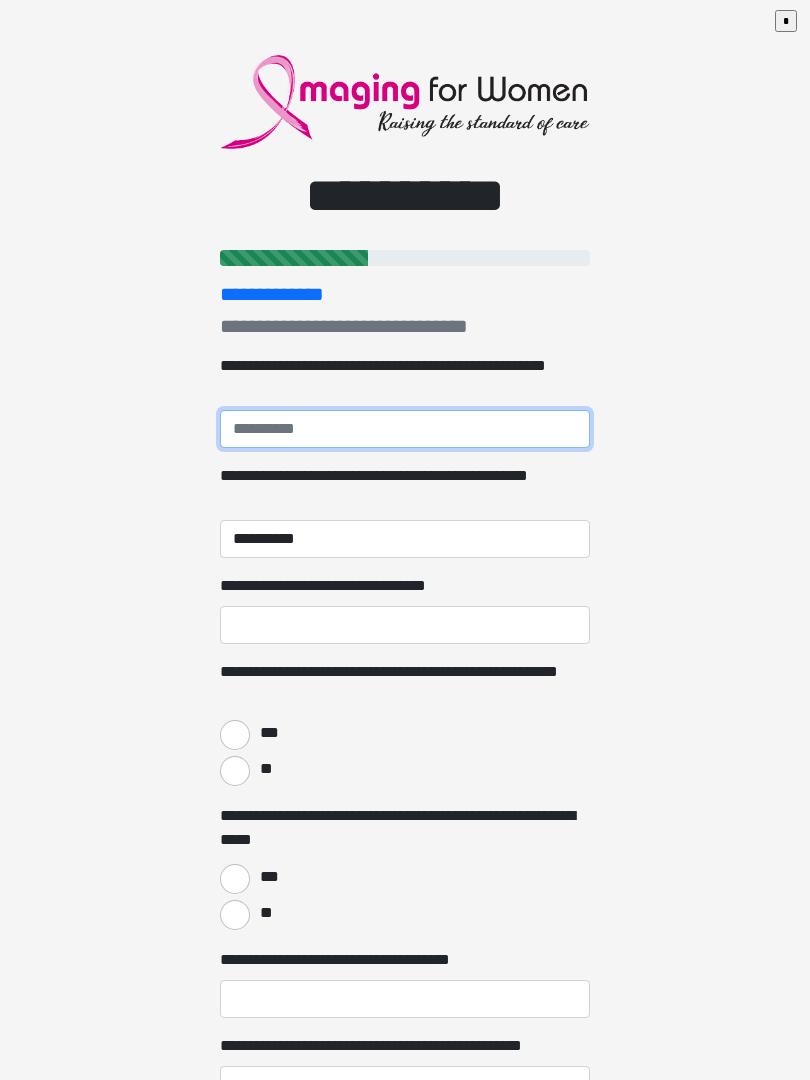 click on "**********" at bounding box center [405, 429] 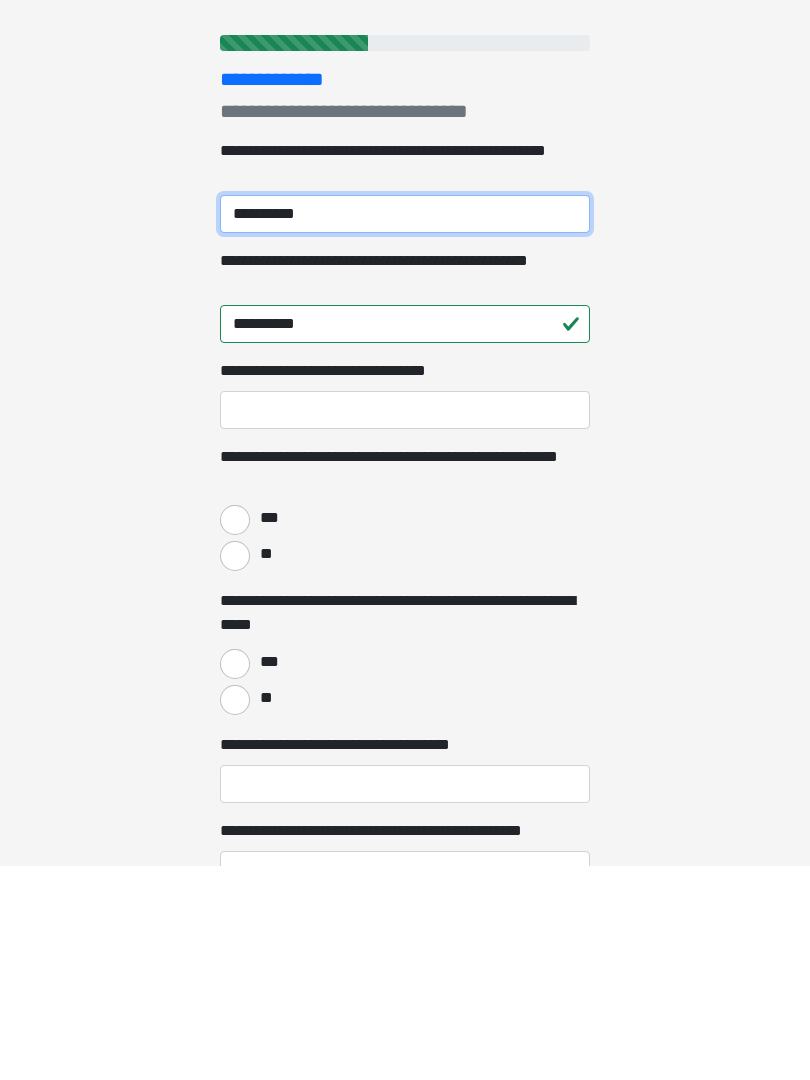 type on "**********" 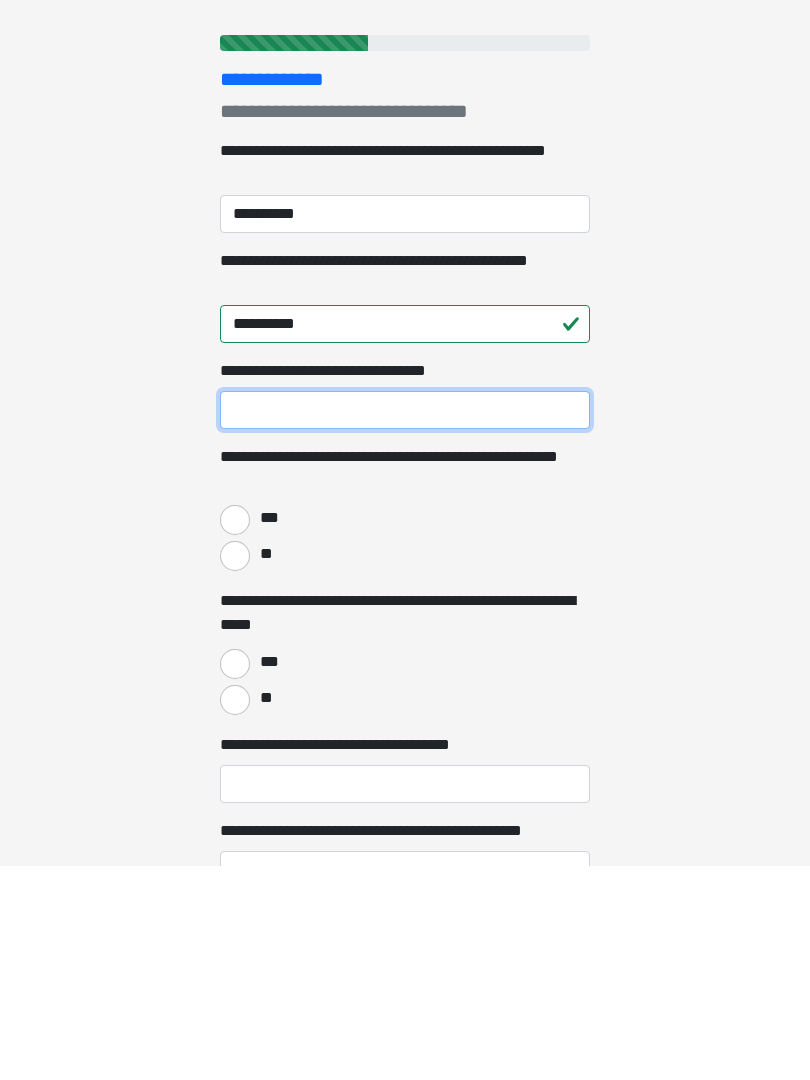 click on "**********" at bounding box center (405, 625) 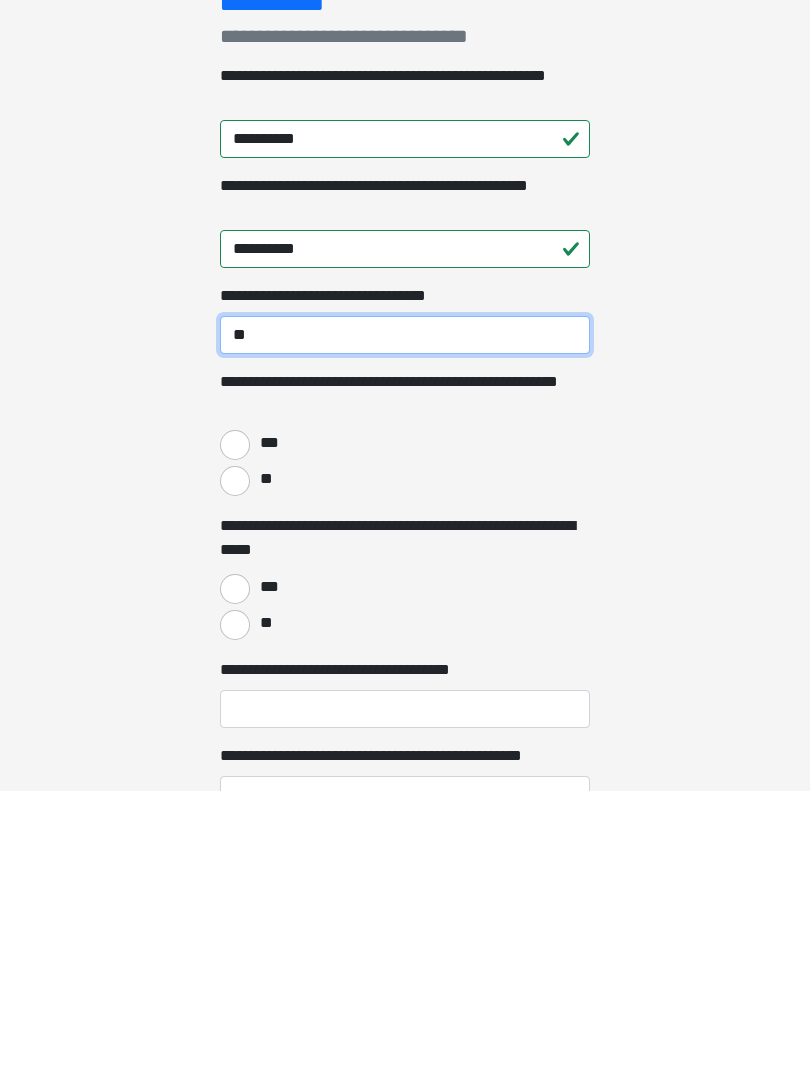 type on "**" 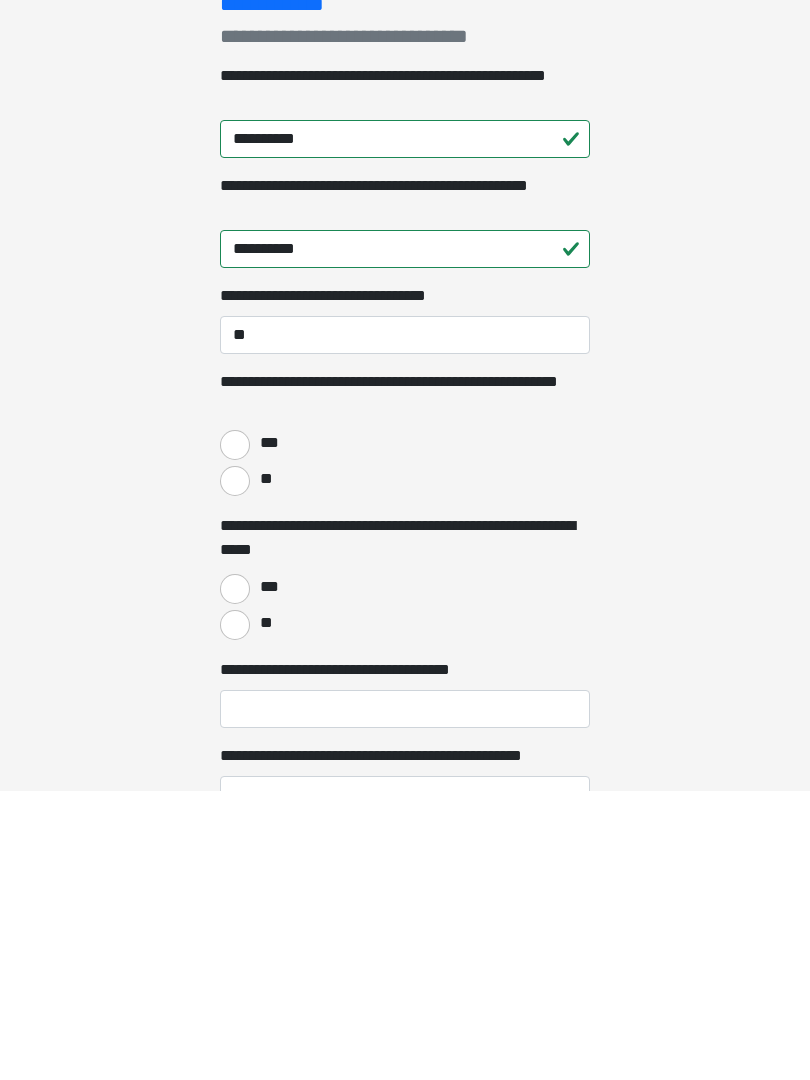 click on "***" at bounding box center [235, 735] 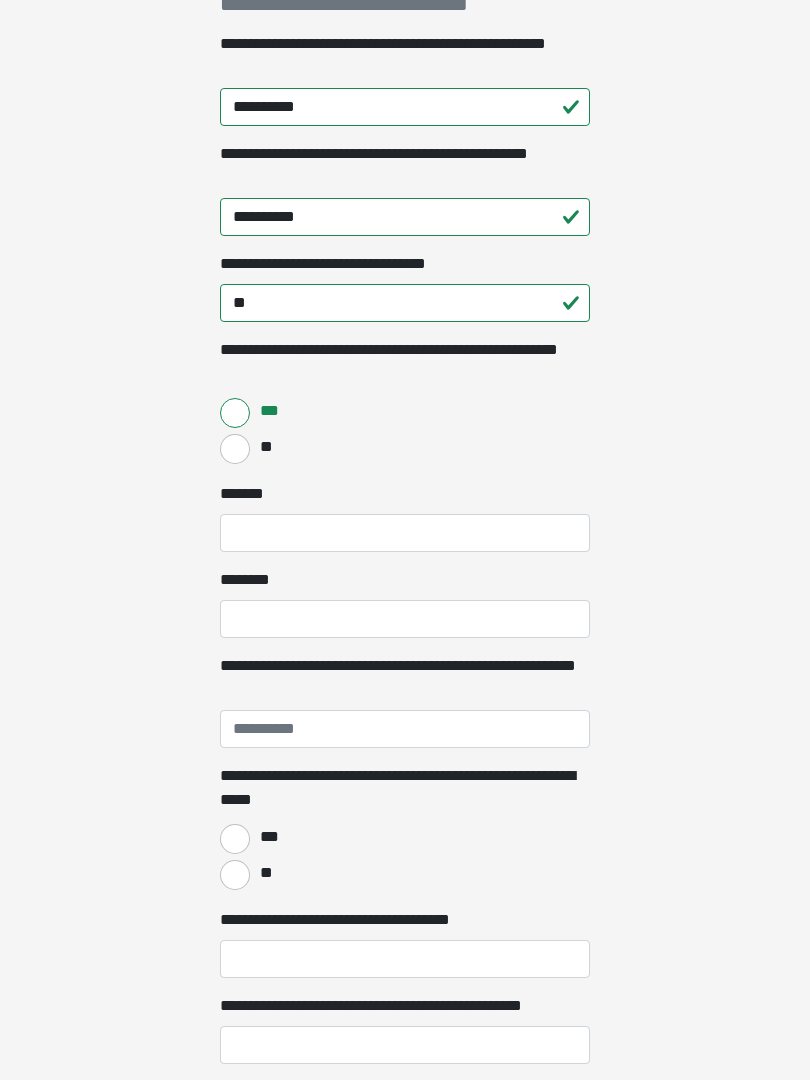 scroll, scrollTop: 341, scrollLeft: 0, axis: vertical 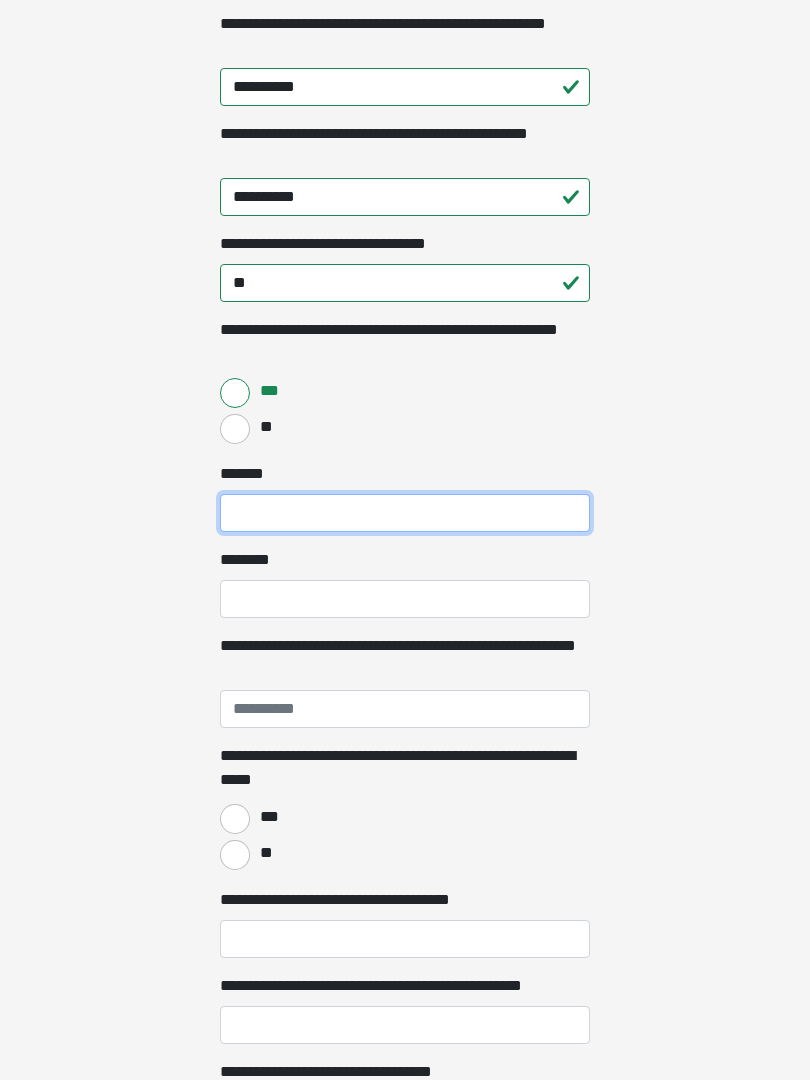 click on "***** *" at bounding box center [405, 514] 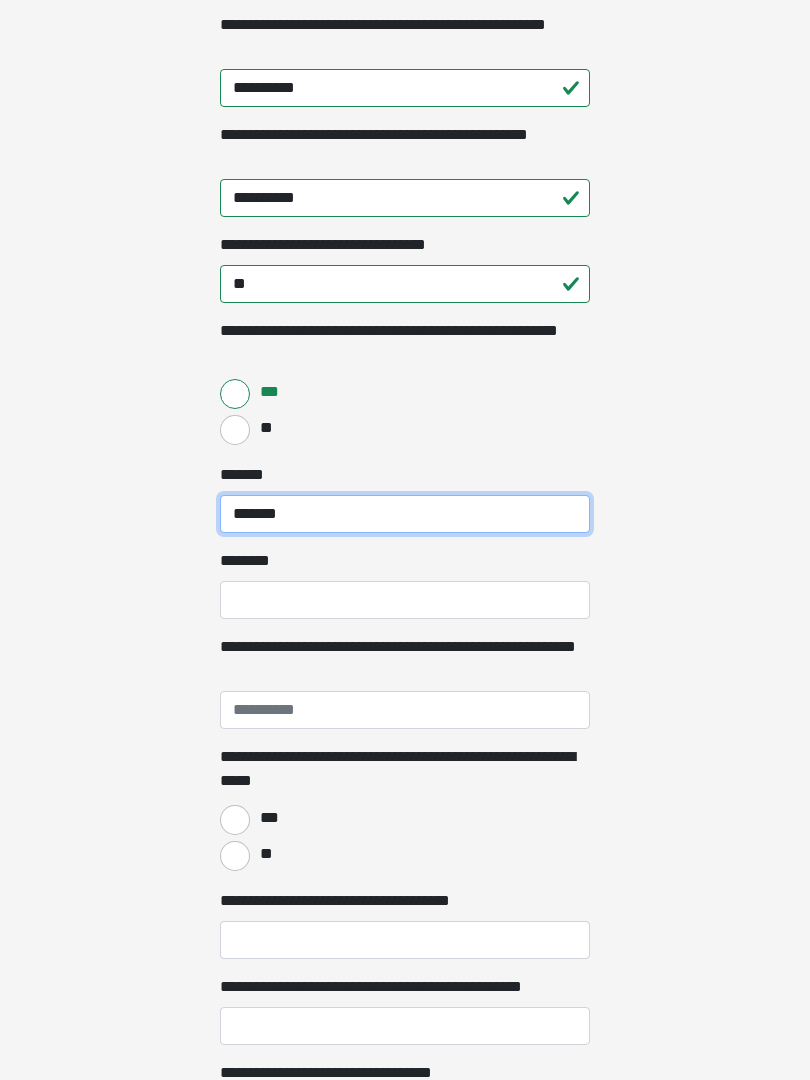 type on "*******" 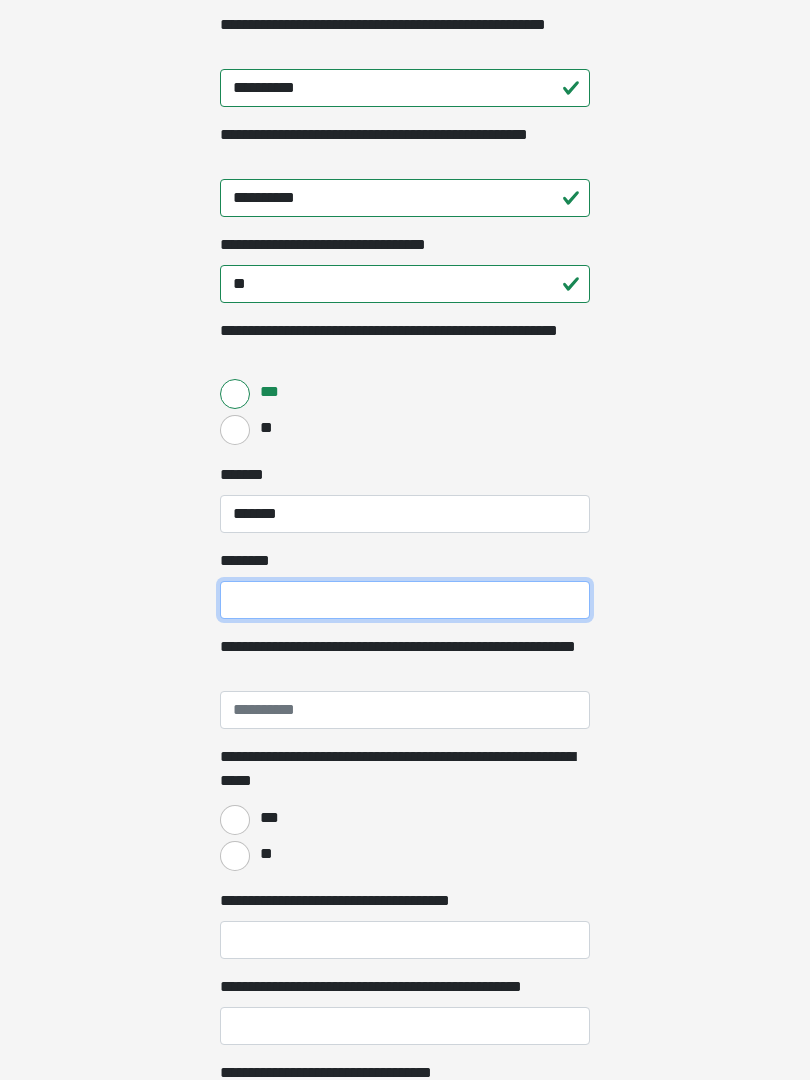 click on "****** *" at bounding box center [405, 600] 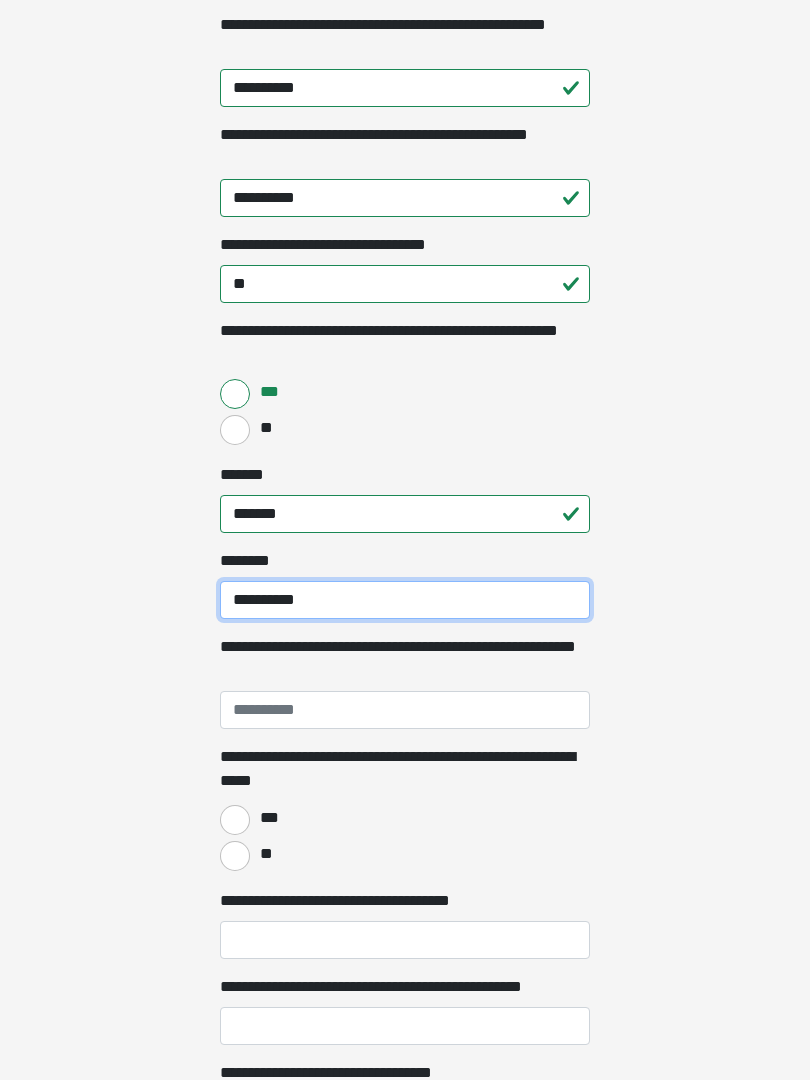 click on "**********" at bounding box center (405, 600) 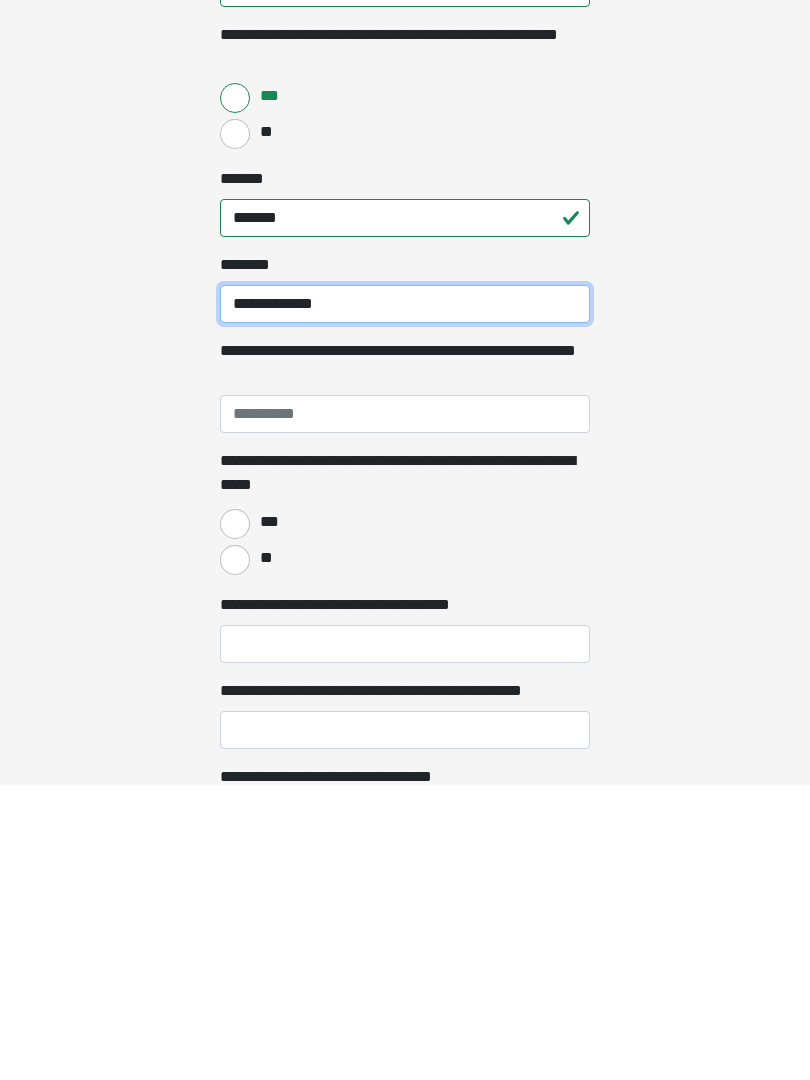 type on "**********" 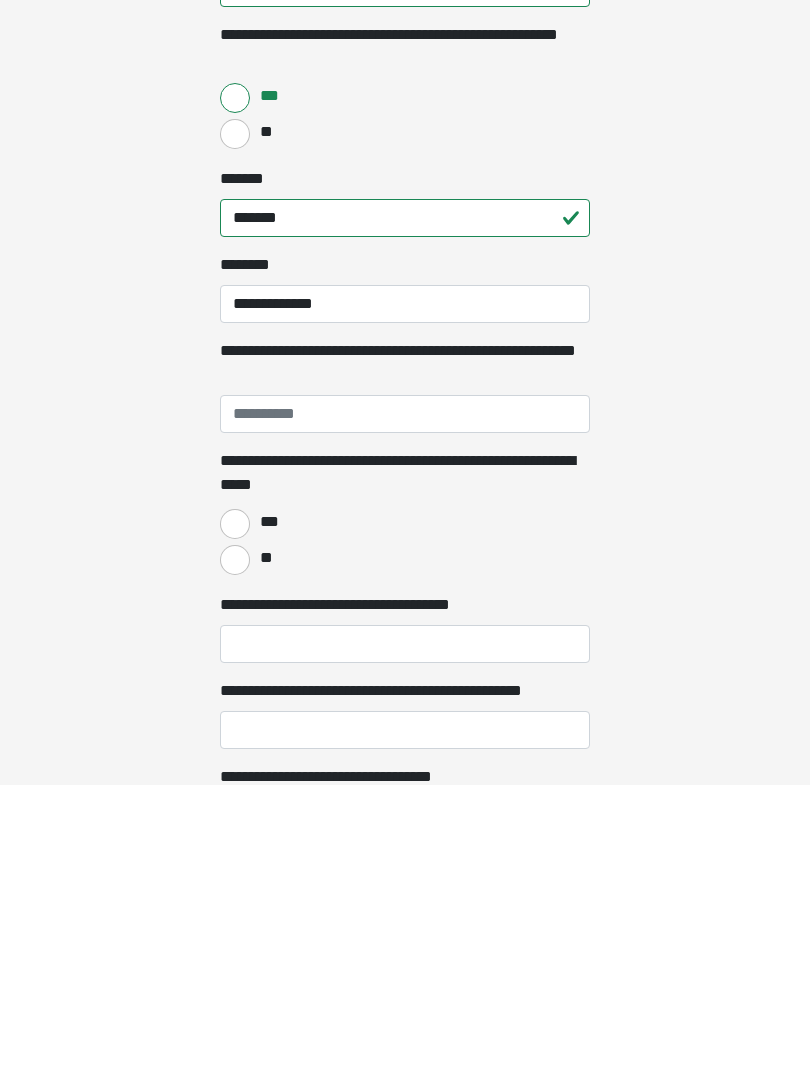 click on "**********" at bounding box center (405, 199) 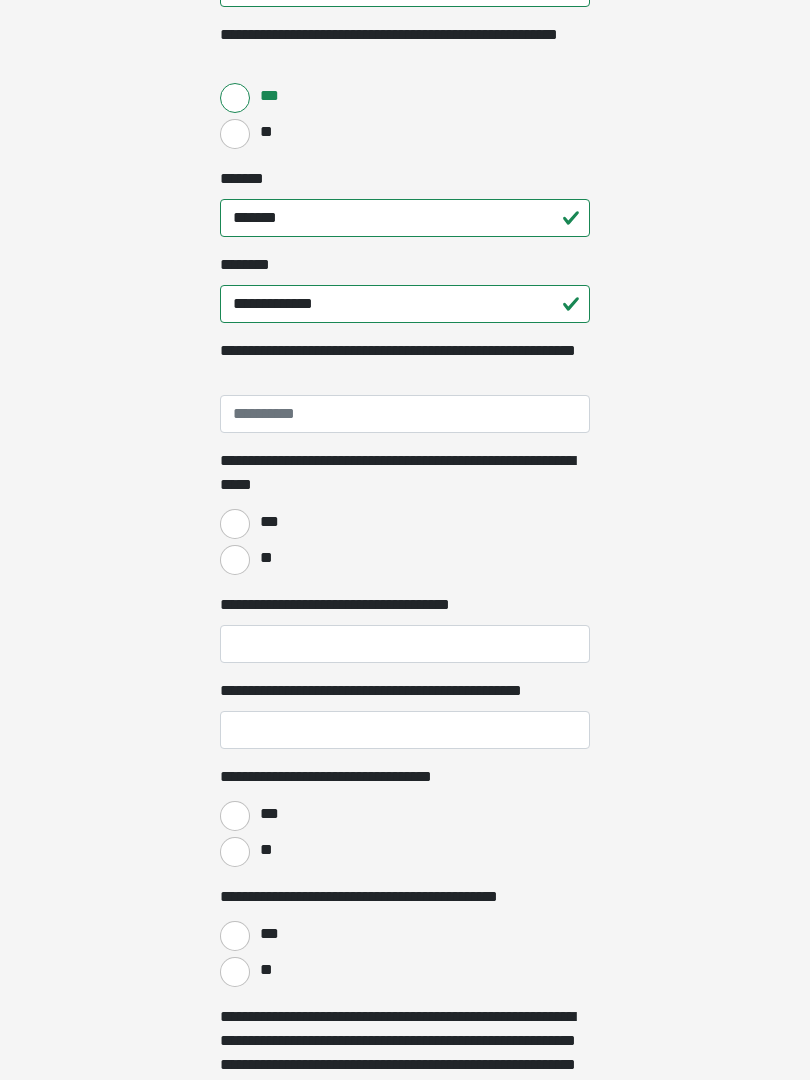 click on "**" at bounding box center (235, 560) 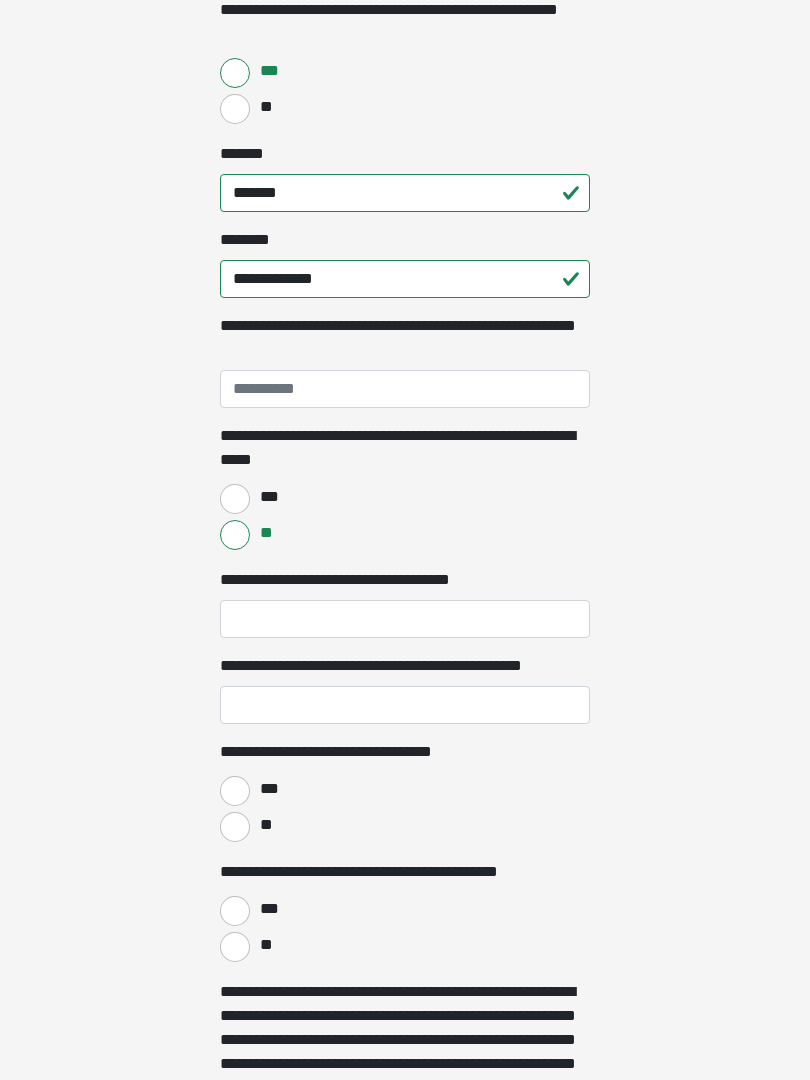 scroll, scrollTop: 662, scrollLeft: 0, axis: vertical 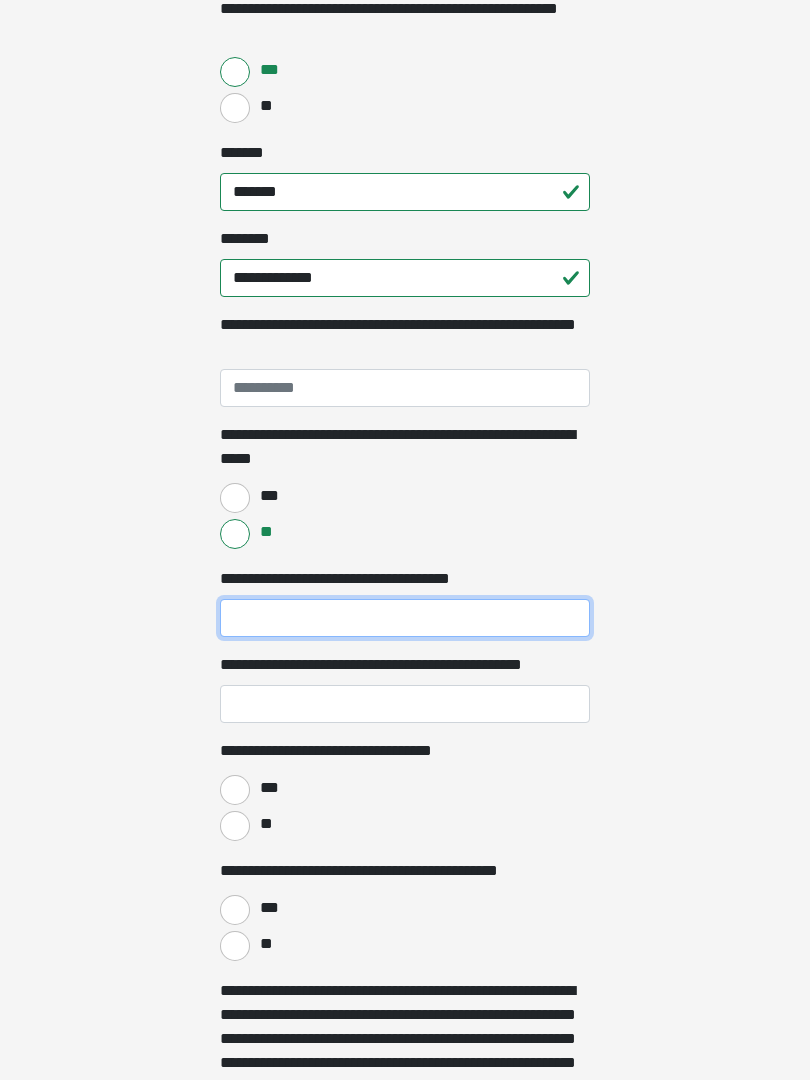 click on "**********" at bounding box center (405, 619) 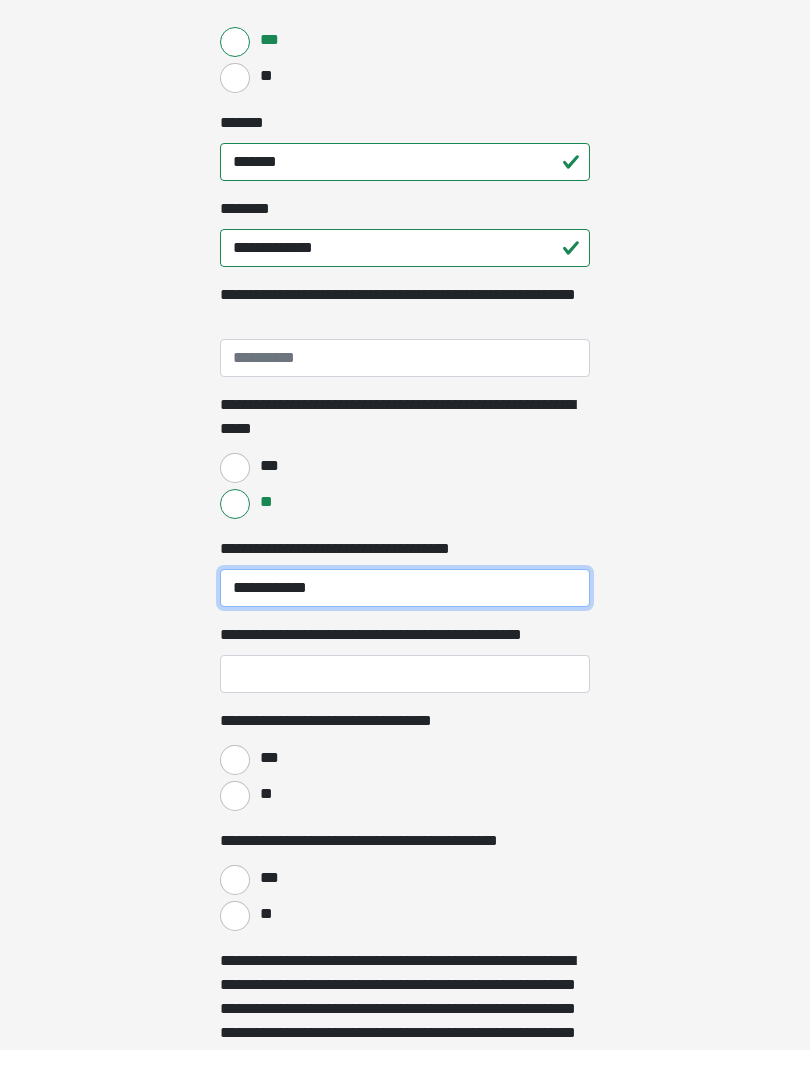 type on "**********" 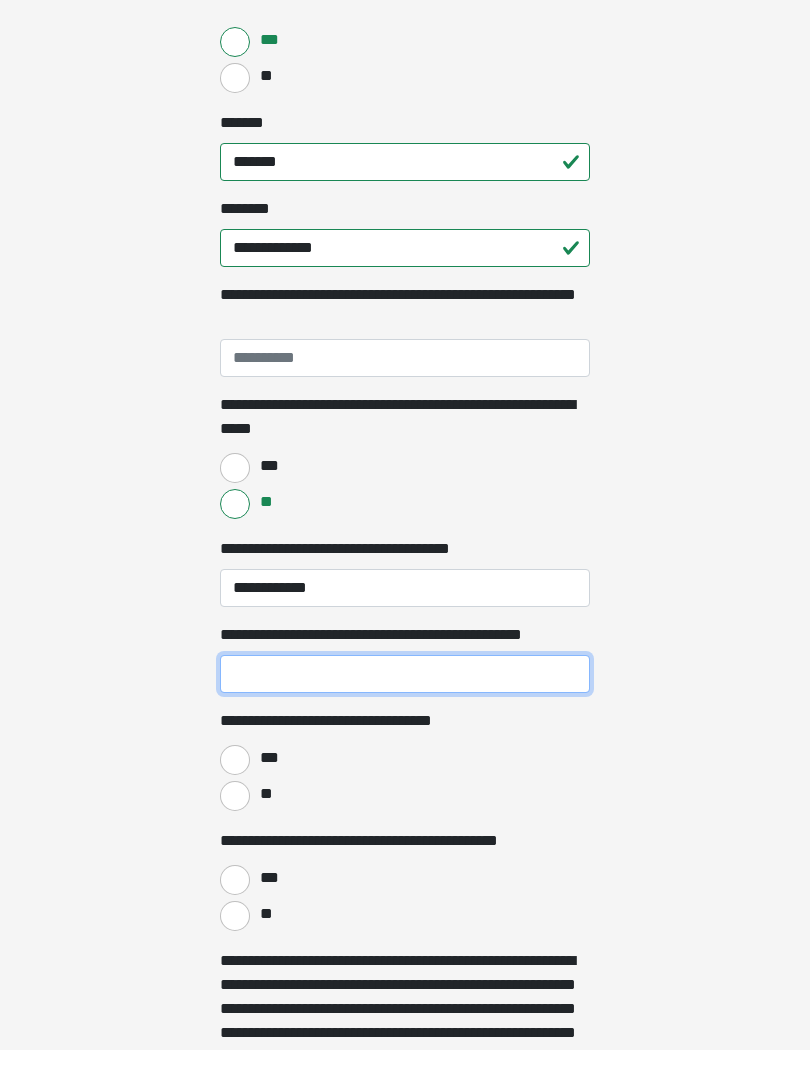 click on "**********" at bounding box center [405, 705] 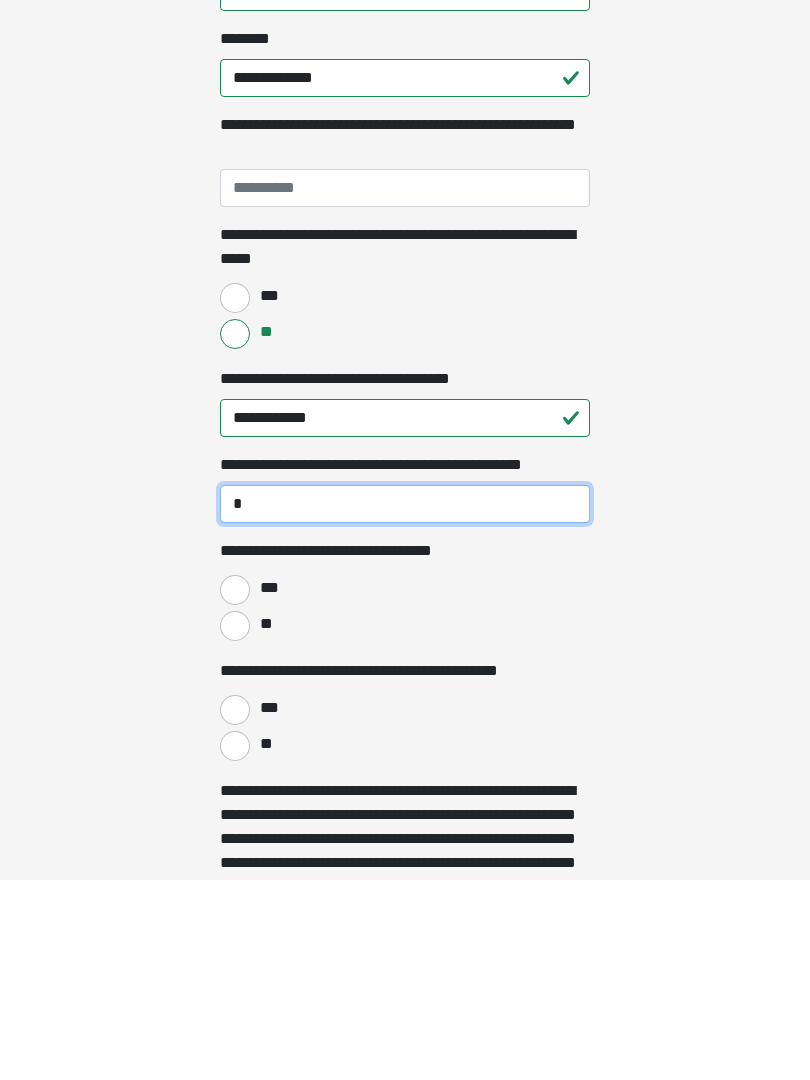 type on "*" 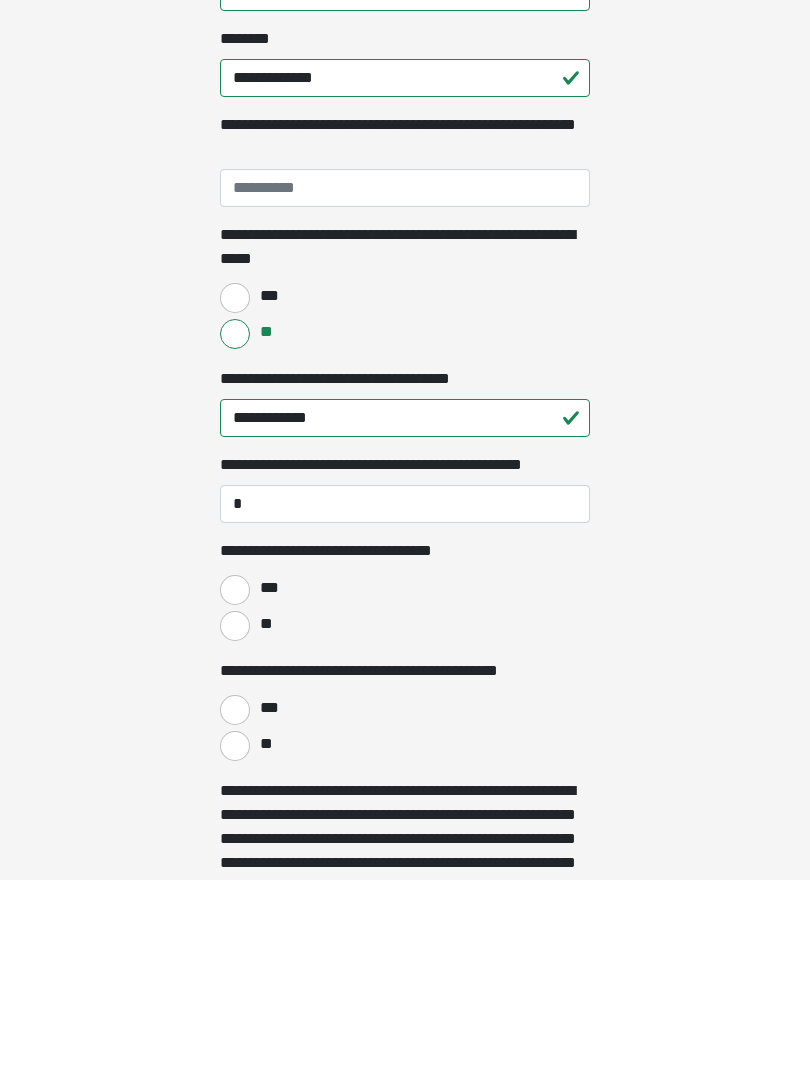 click on "**" at bounding box center (235, 827) 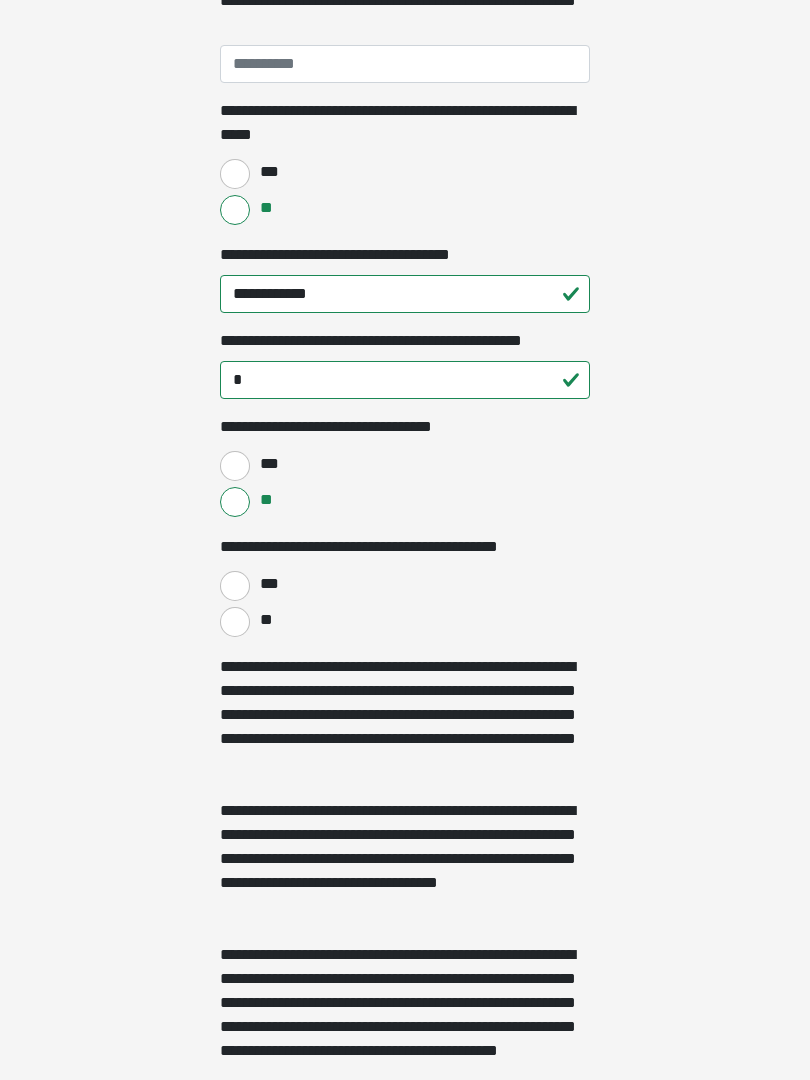 click on "**" at bounding box center [235, 623] 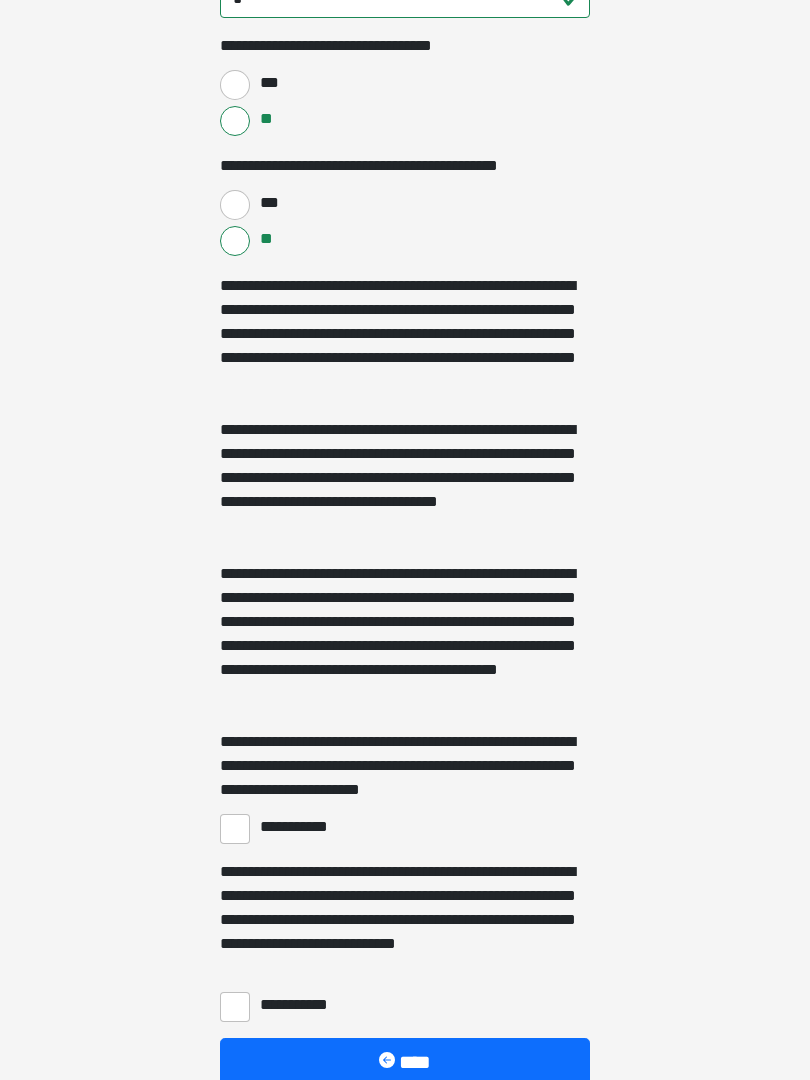 scroll, scrollTop: 1420, scrollLeft: 0, axis: vertical 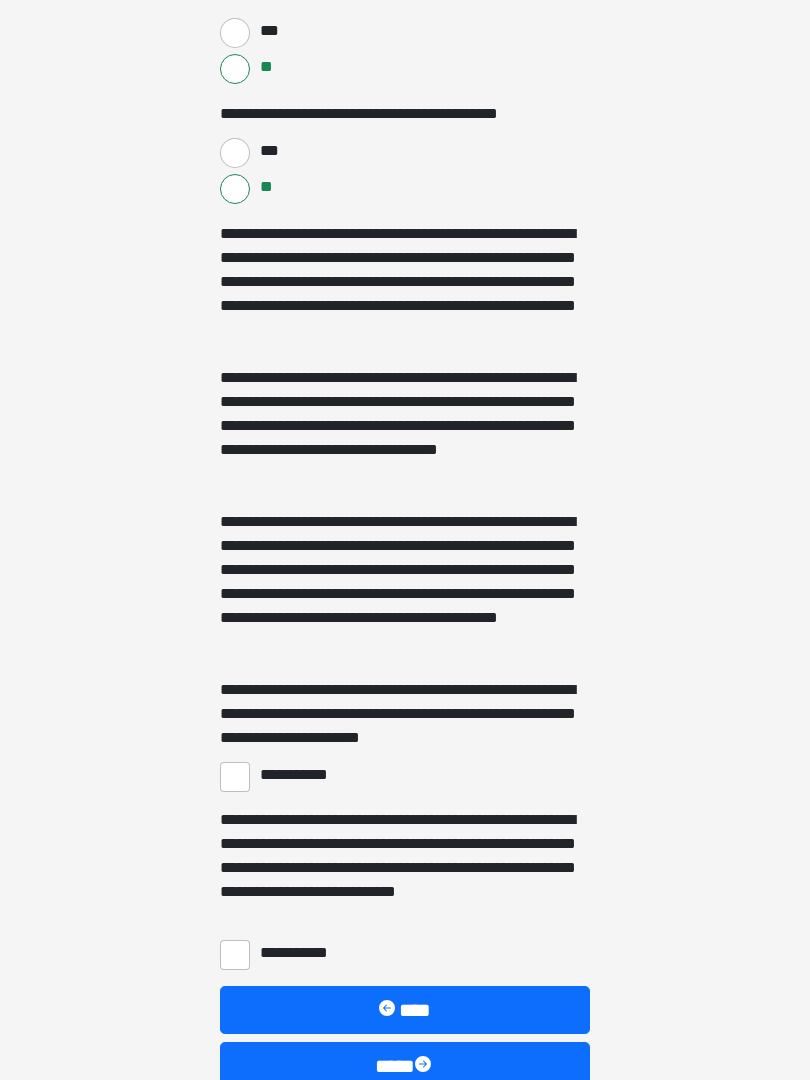 click on "**********" at bounding box center (235, 777) 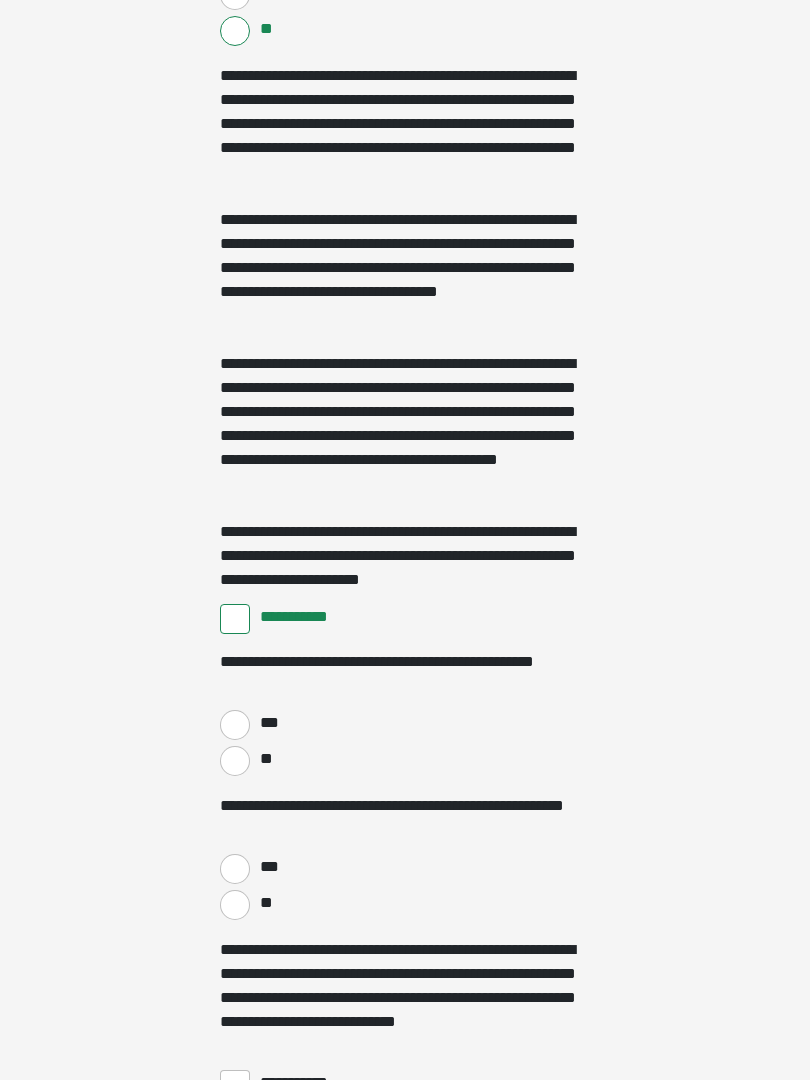 scroll, scrollTop: 1587, scrollLeft: 0, axis: vertical 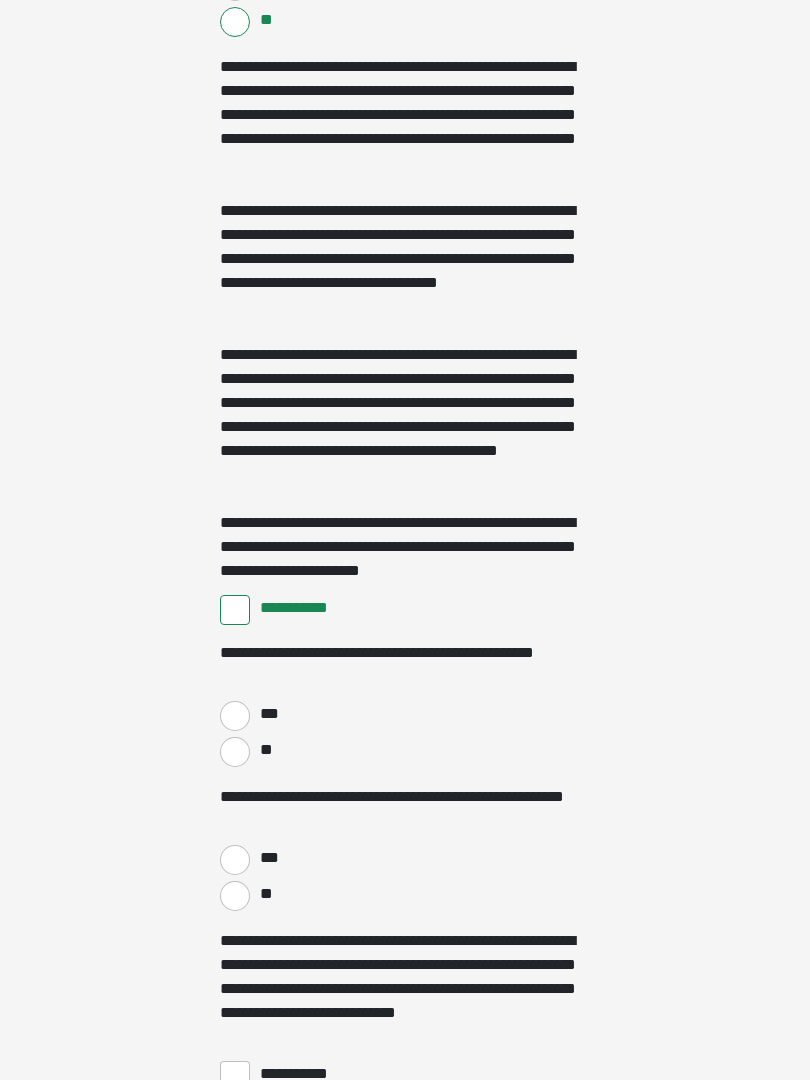 click on "**" at bounding box center (235, 752) 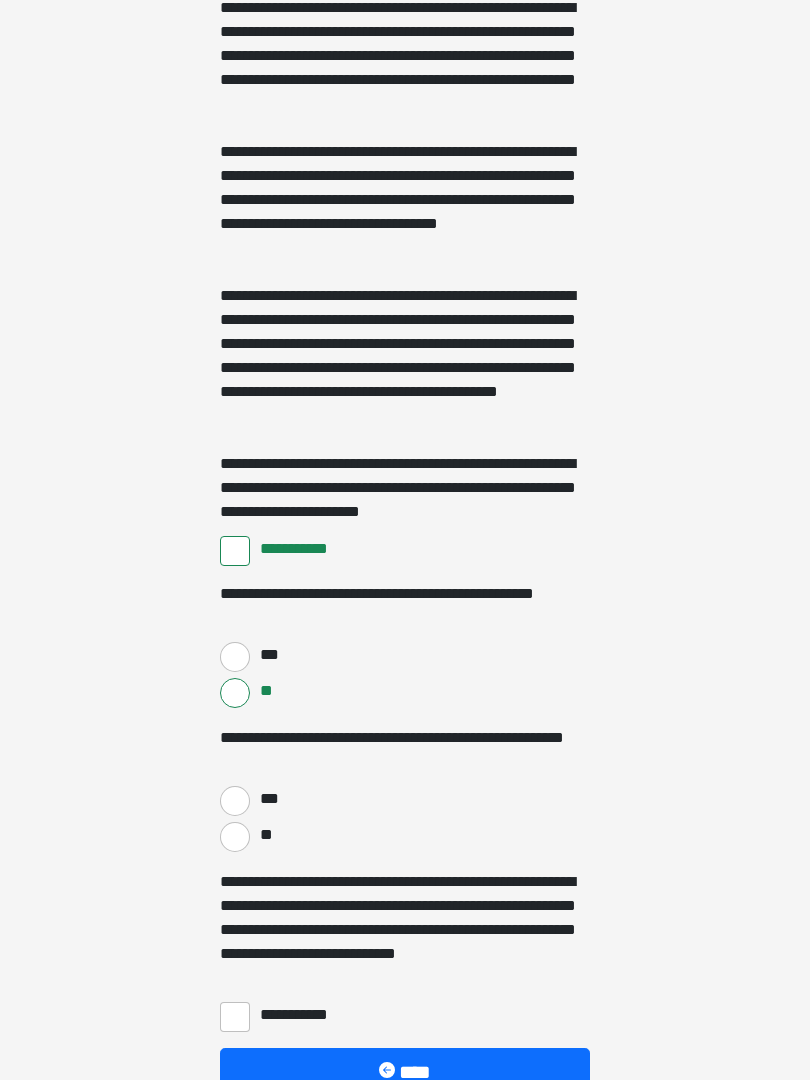 scroll, scrollTop: 1656, scrollLeft: 0, axis: vertical 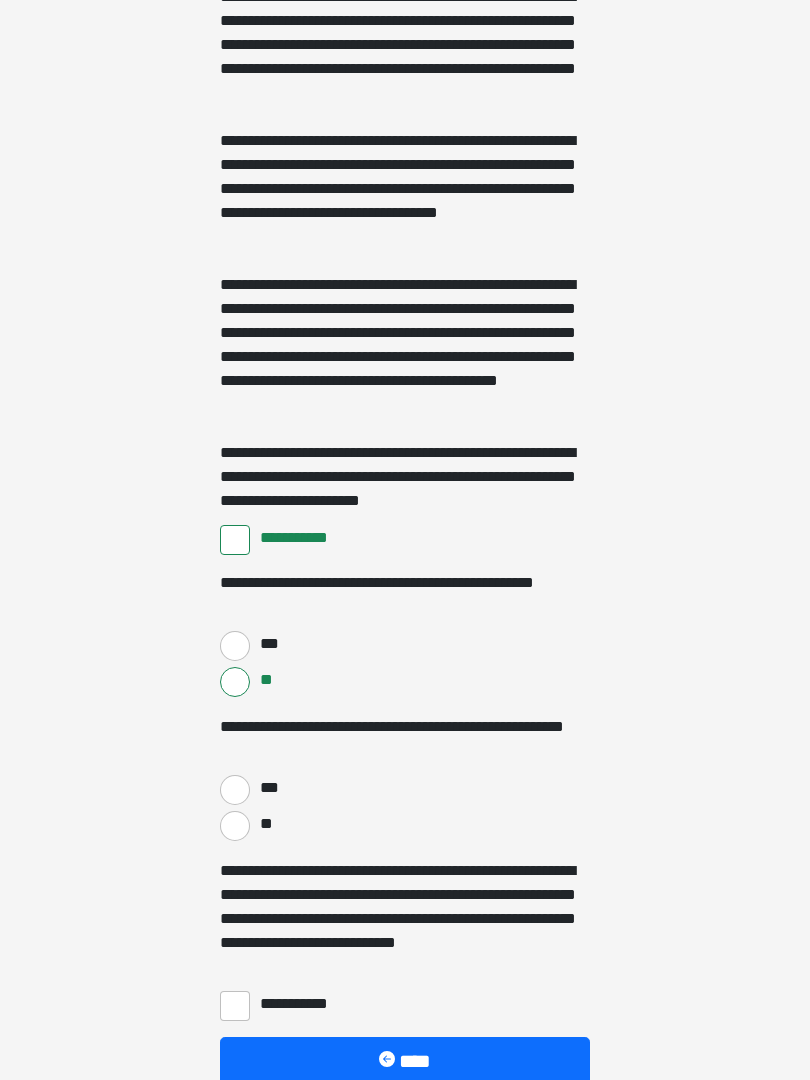 click on "**" at bounding box center [235, 827] 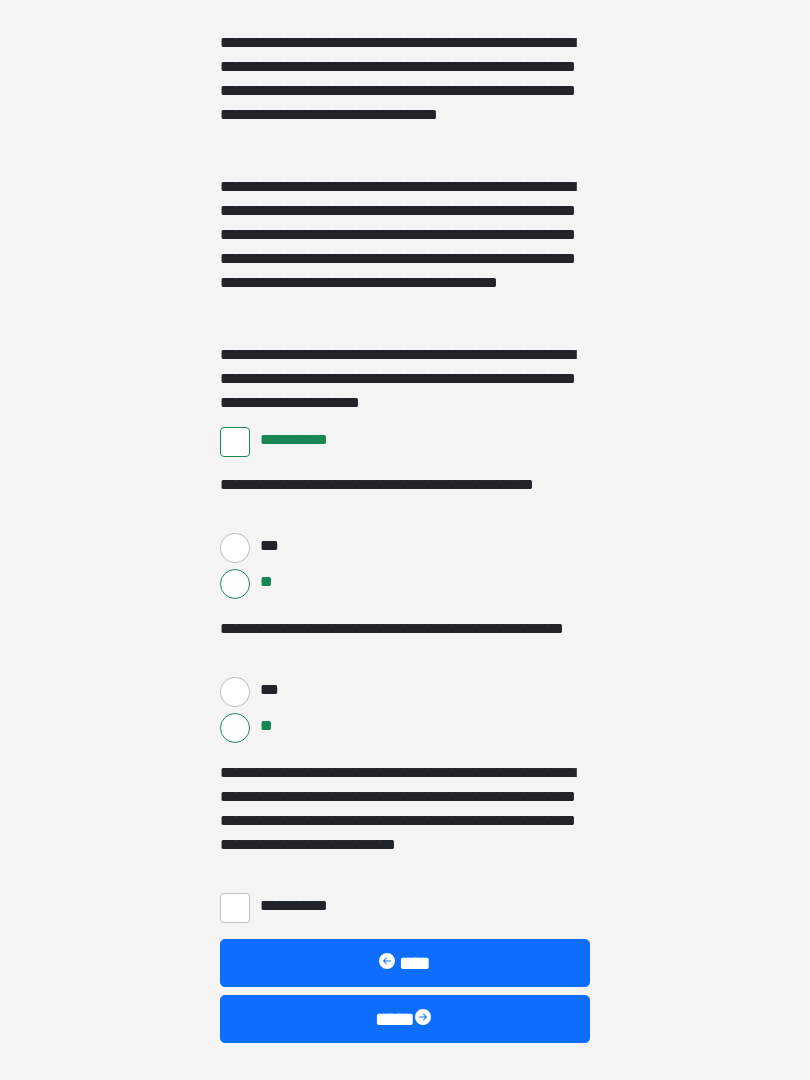 click on "**********" at bounding box center (235, 909) 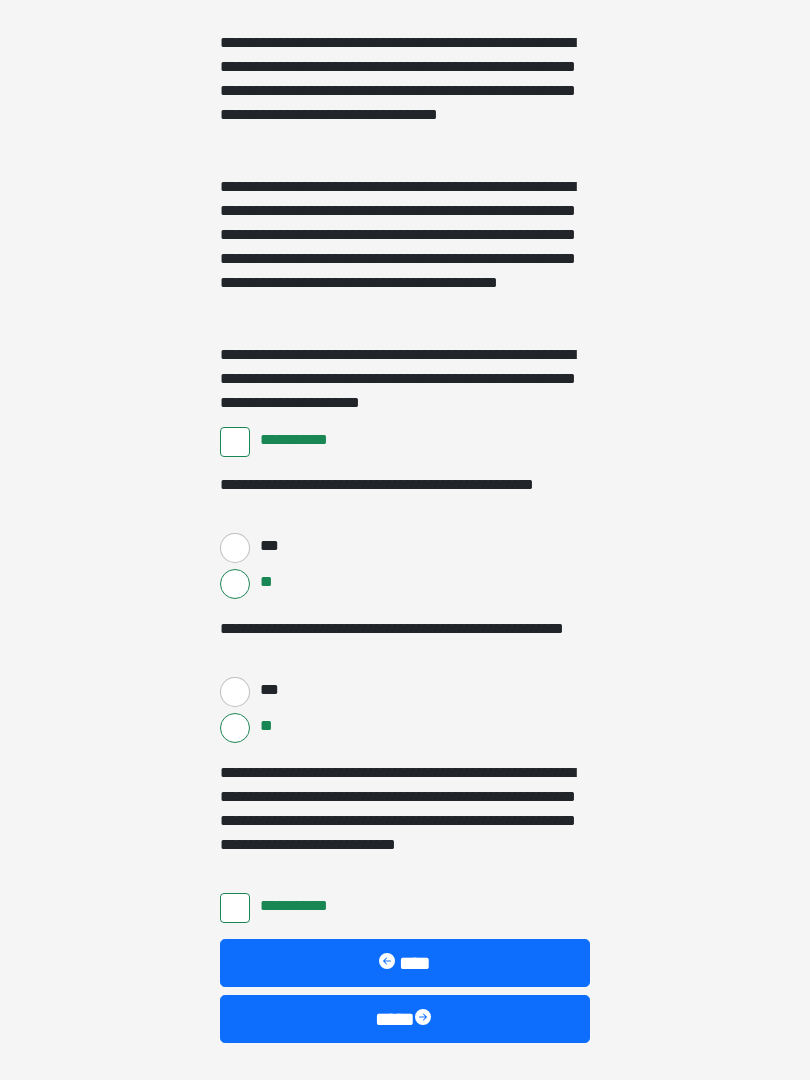 click on "****" at bounding box center [405, 1019] 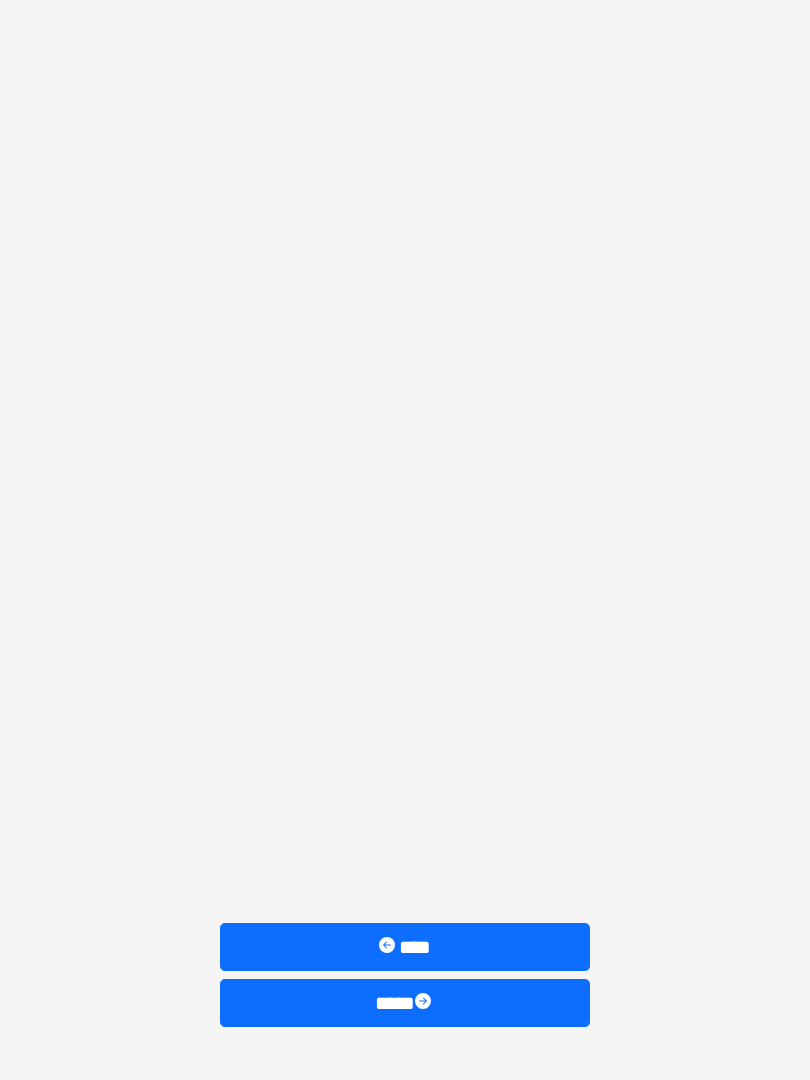 scroll, scrollTop: 0, scrollLeft: 0, axis: both 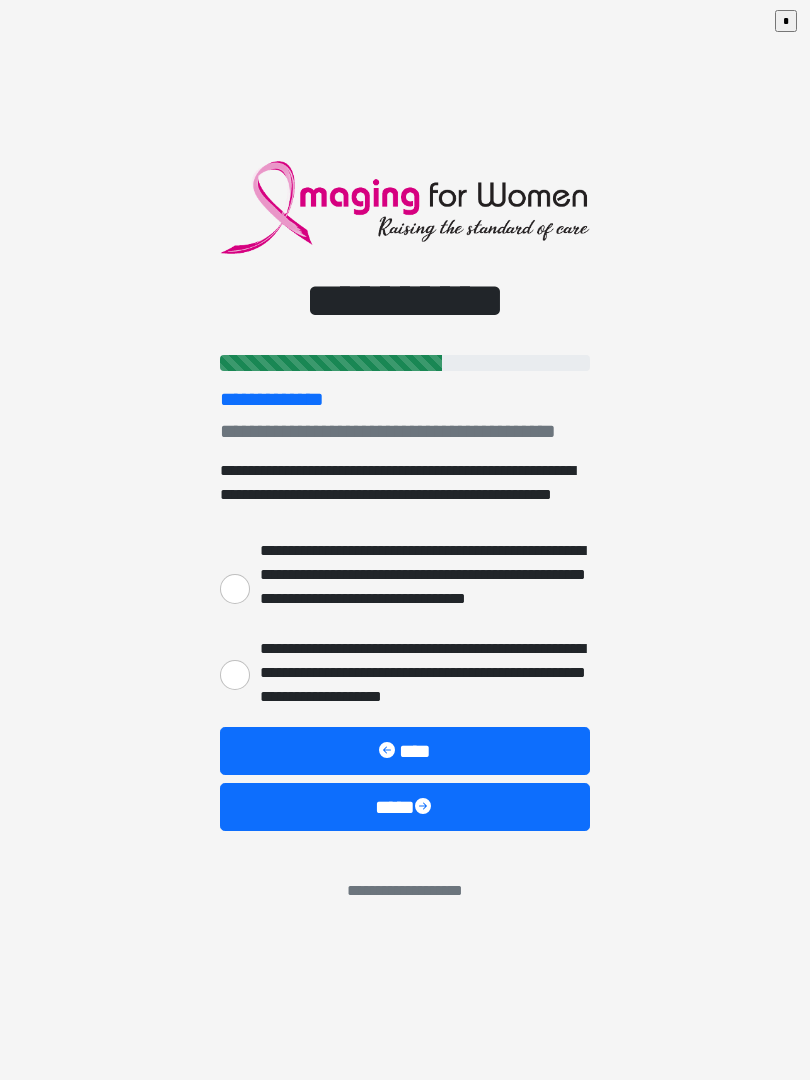 click on "**********" at bounding box center (235, 589) 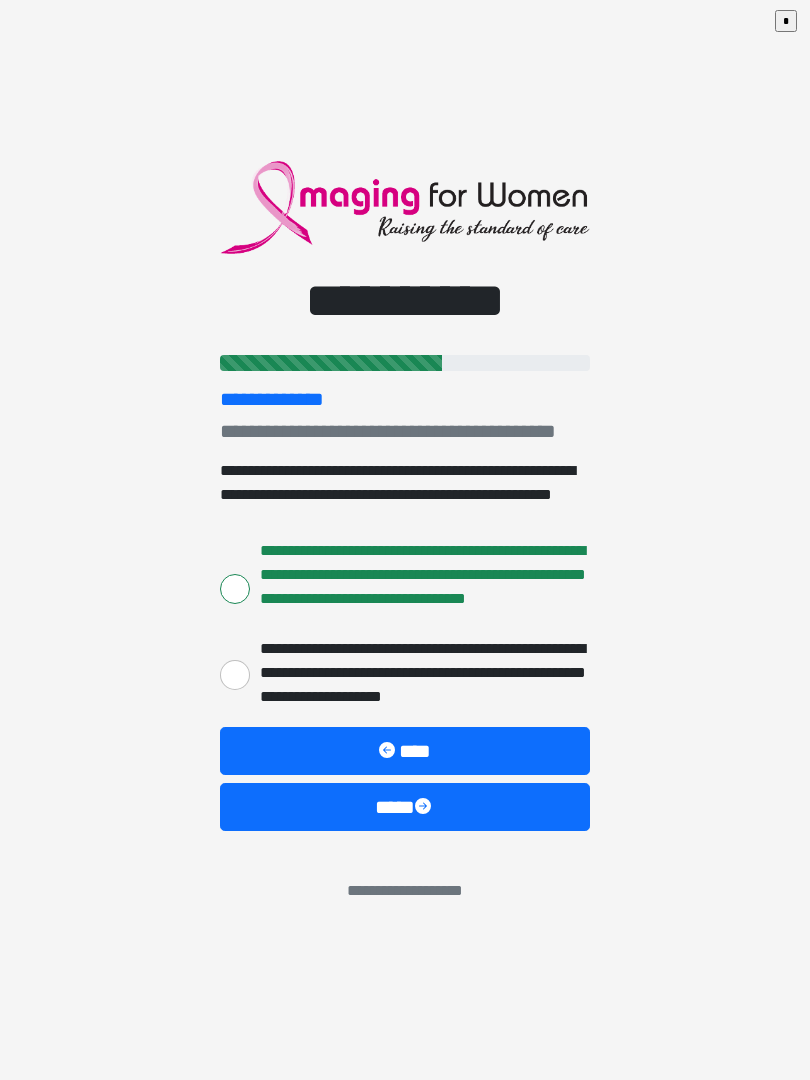 click on "**********" at bounding box center (235, 675) 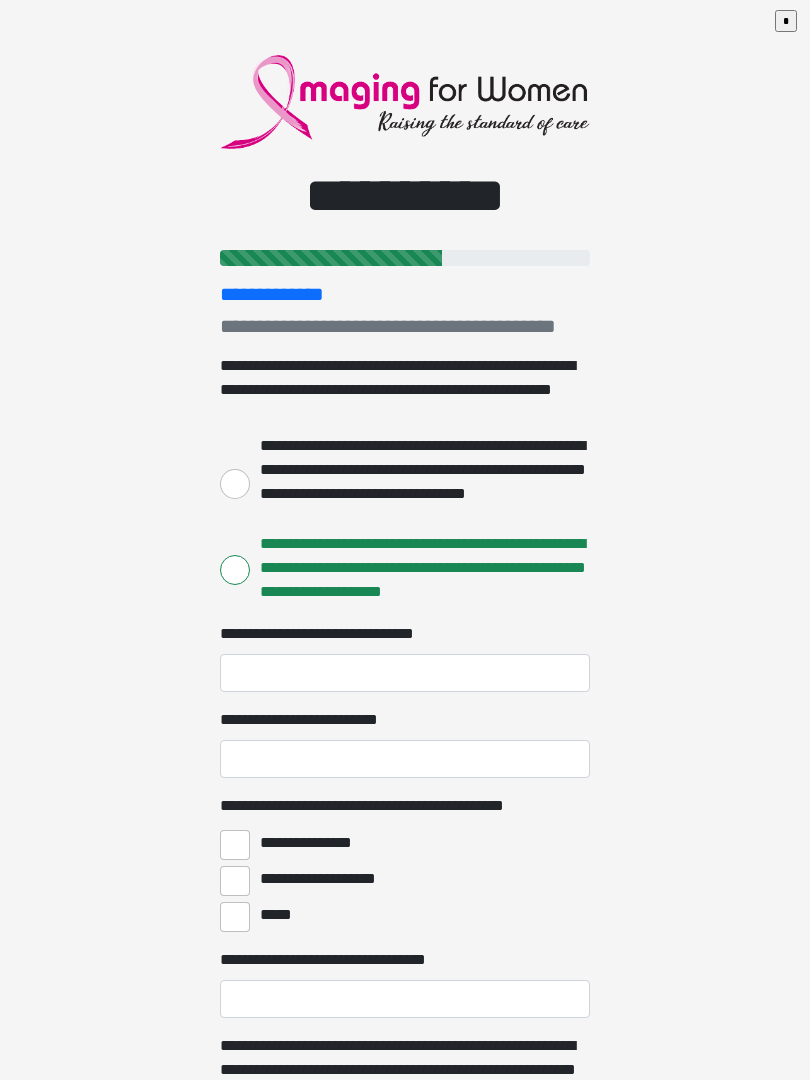 click on "**********" at bounding box center (420, 482) 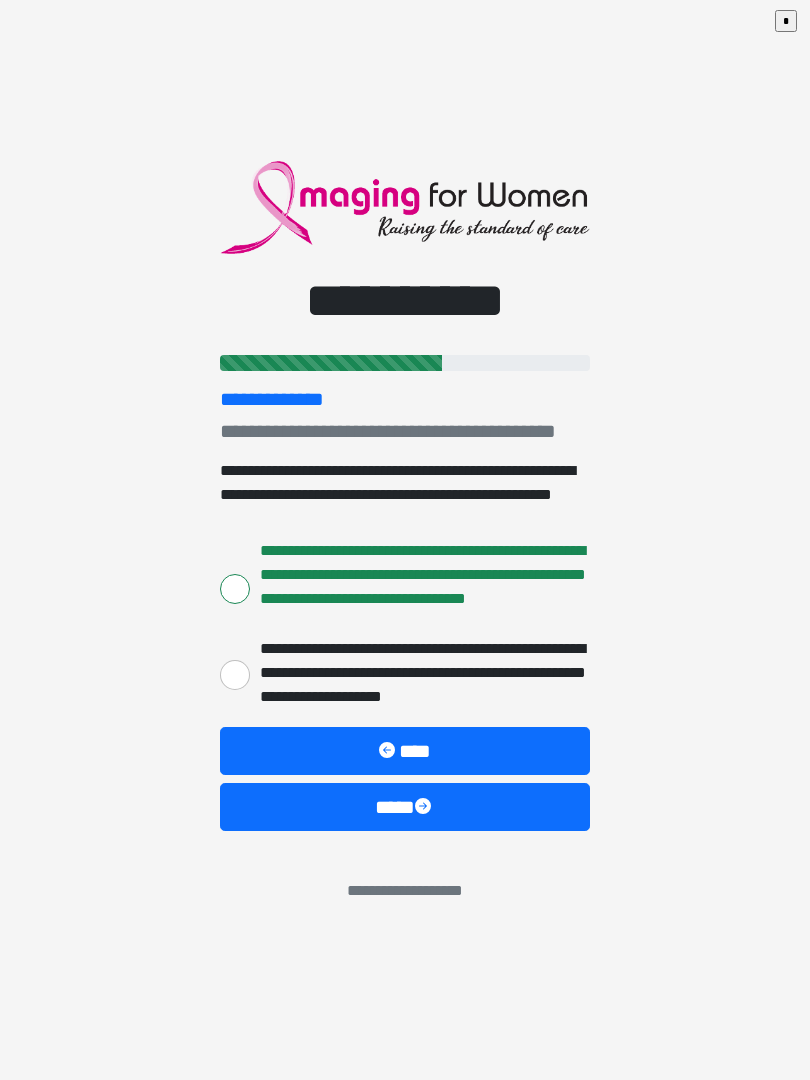 click on "****" at bounding box center (405, 807) 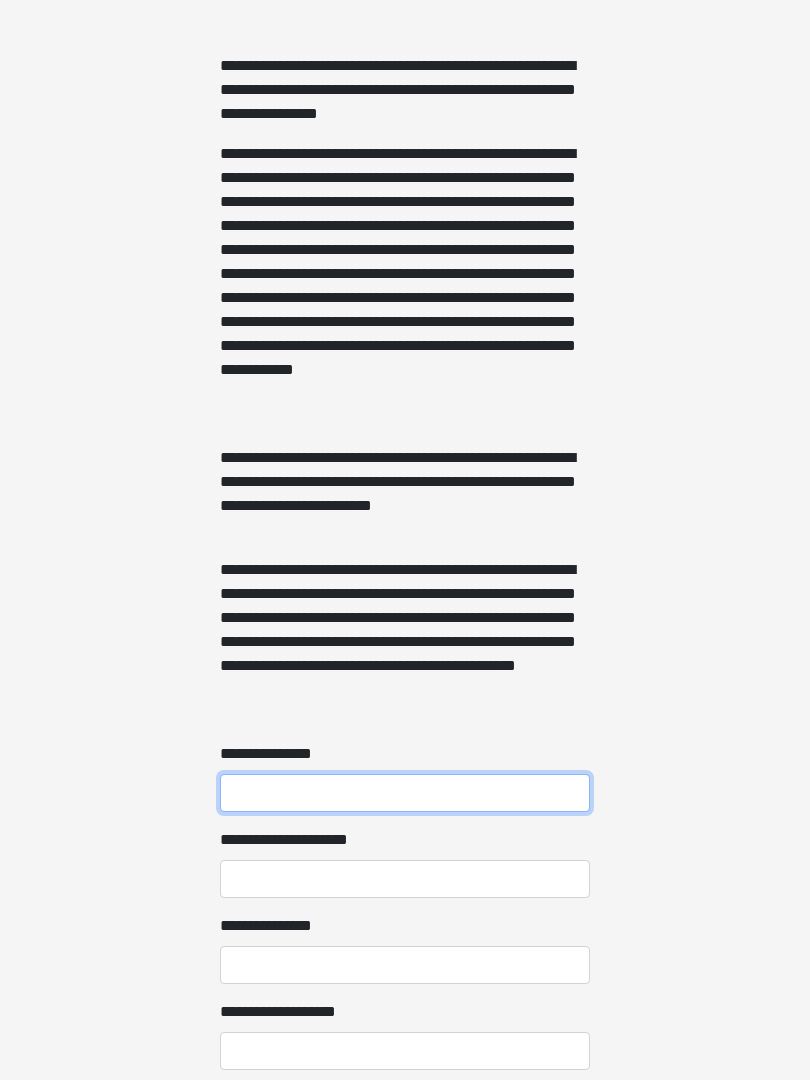 click on "**********" at bounding box center (405, 794) 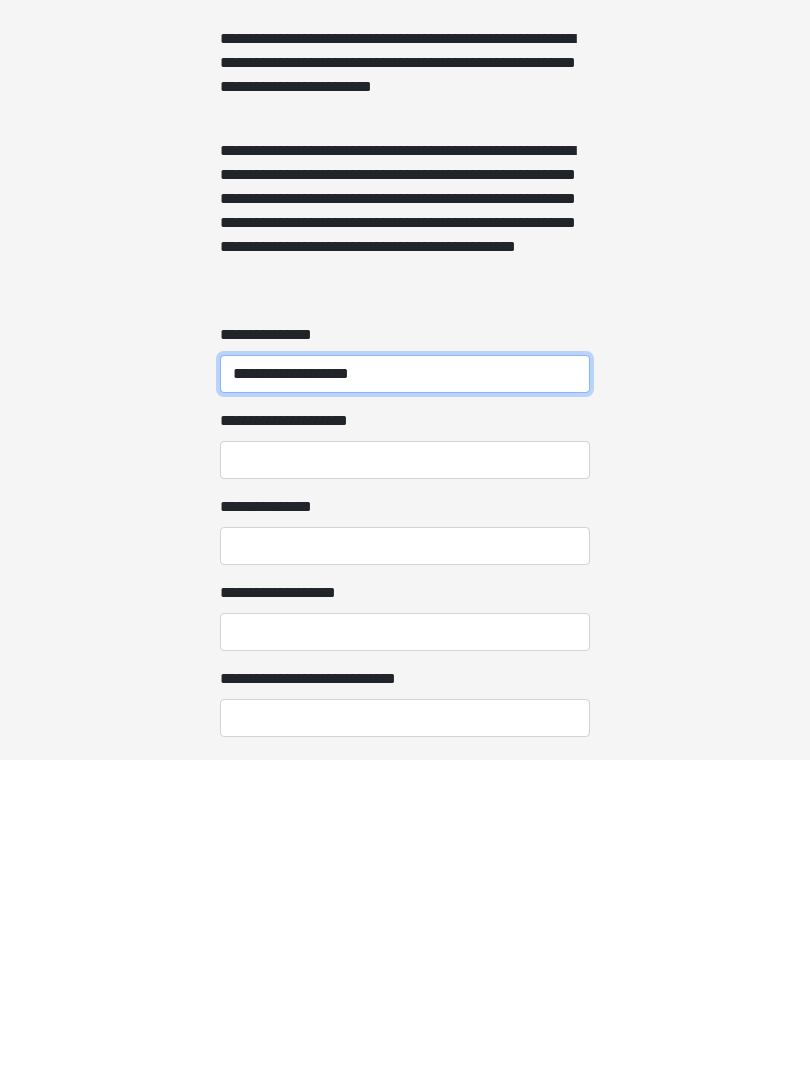 scroll, scrollTop: 1122, scrollLeft: 0, axis: vertical 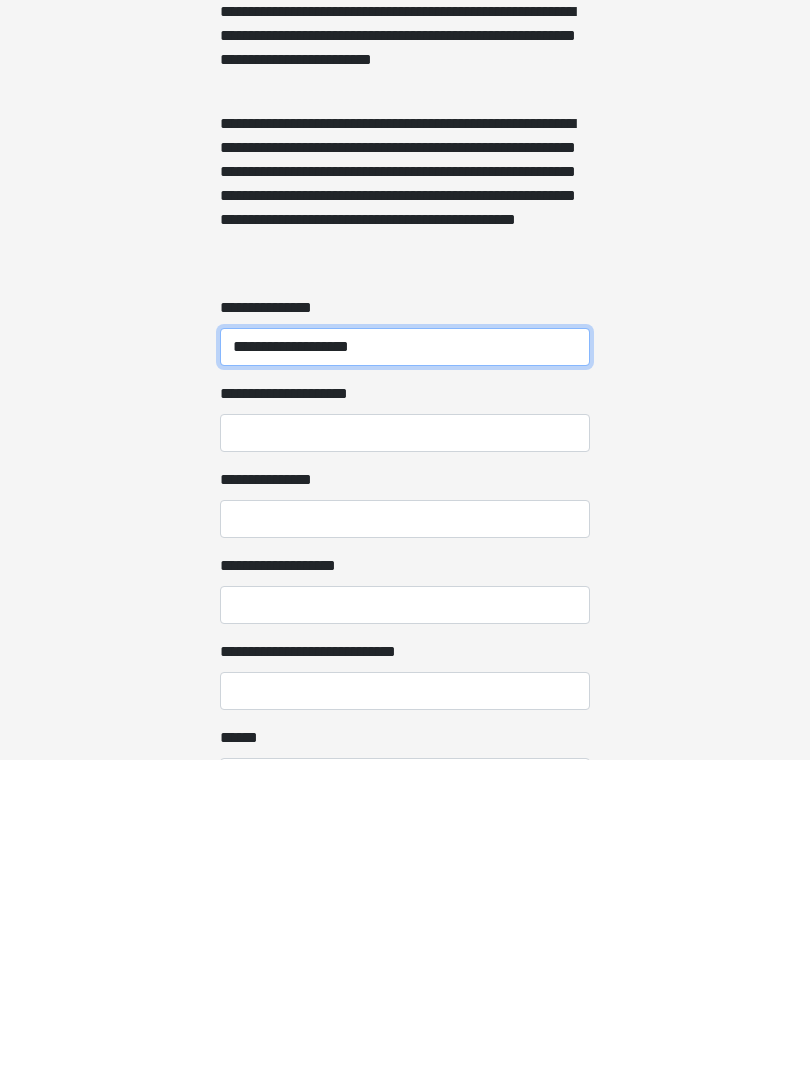 type on "**********" 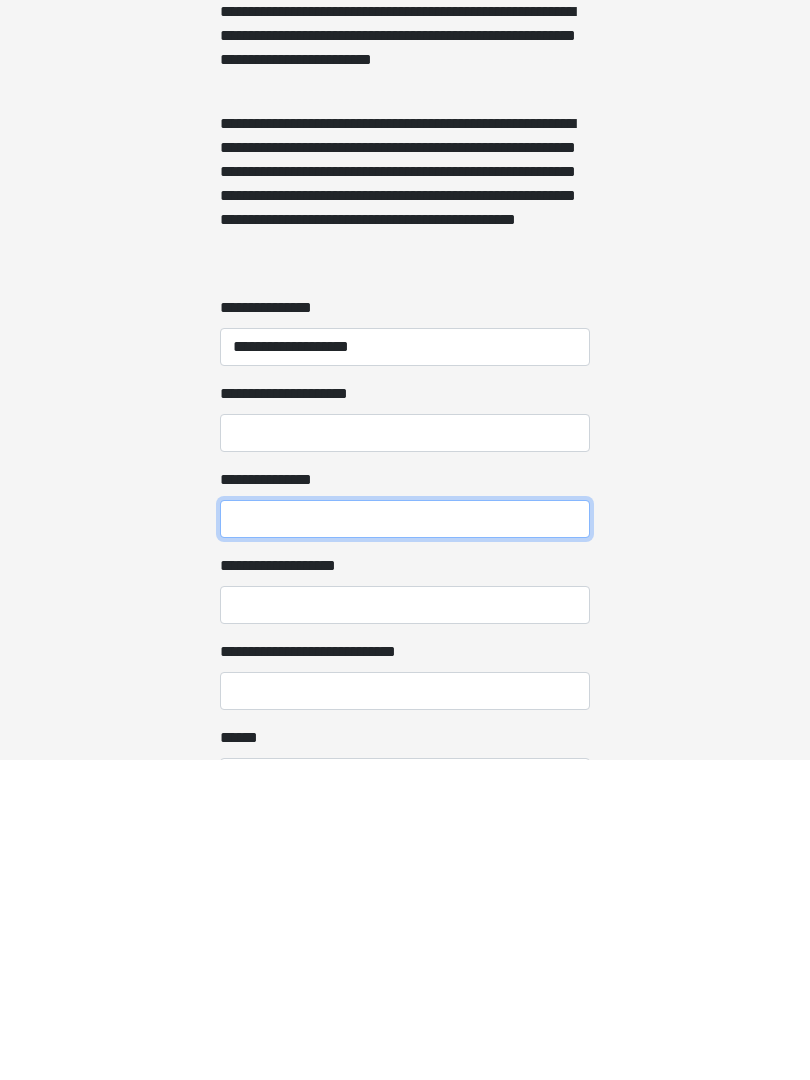 click on "**********" at bounding box center (405, 839) 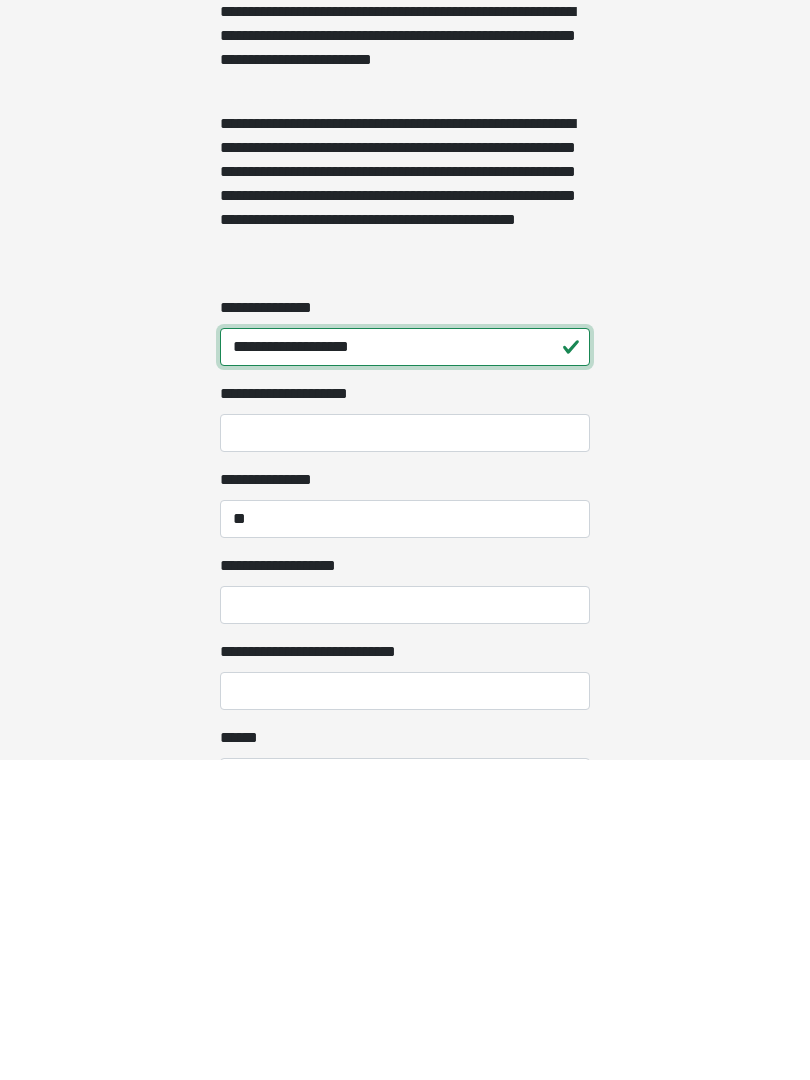click on "**********" at bounding box center [405, 667] 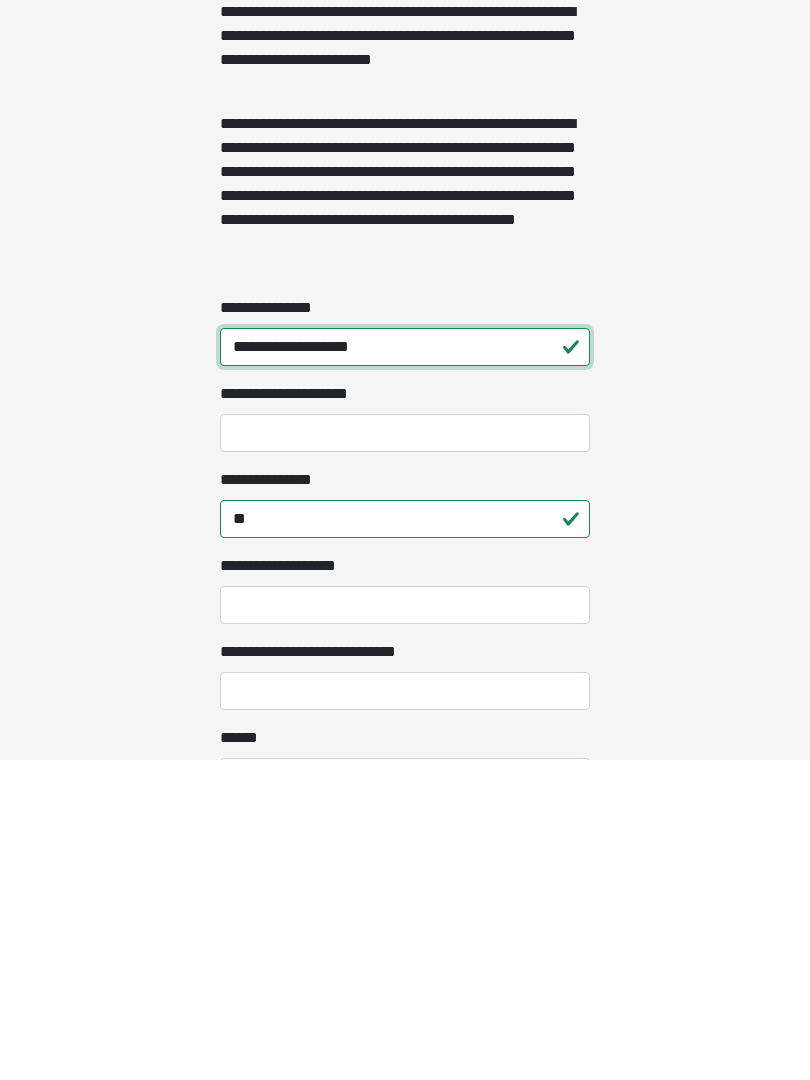 click on "**********" at bounding box center [405, 667] 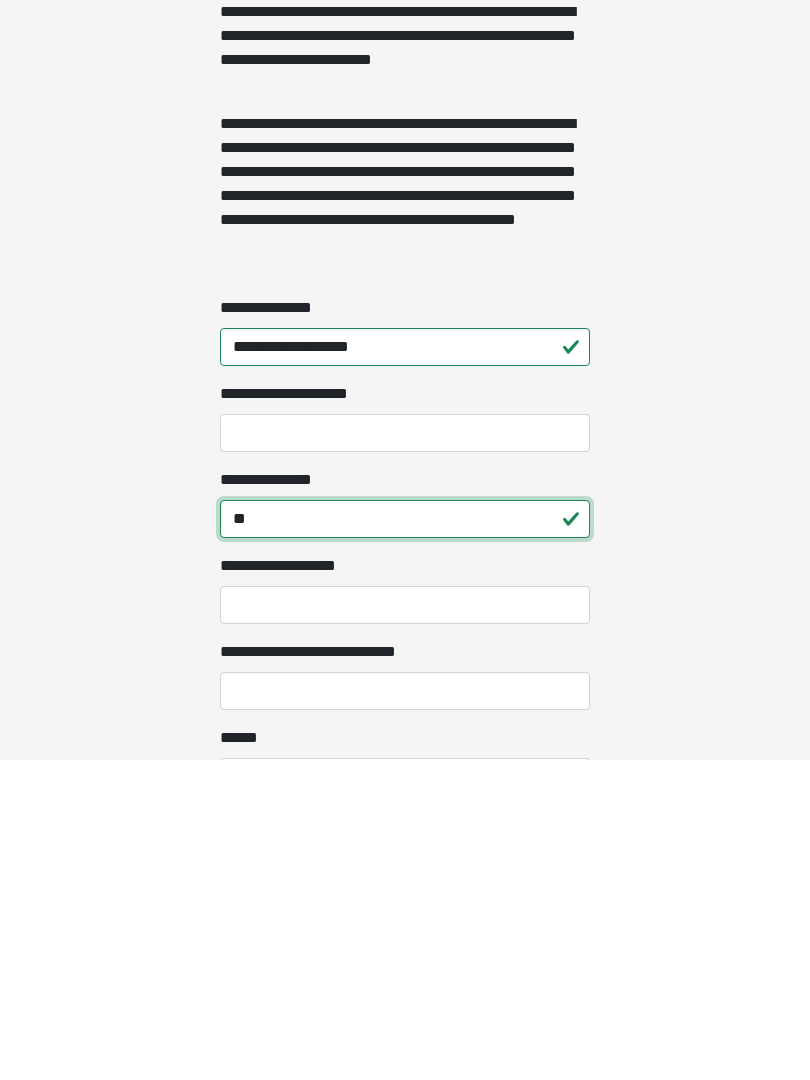 click on "**" at bounding box center (405, 839) 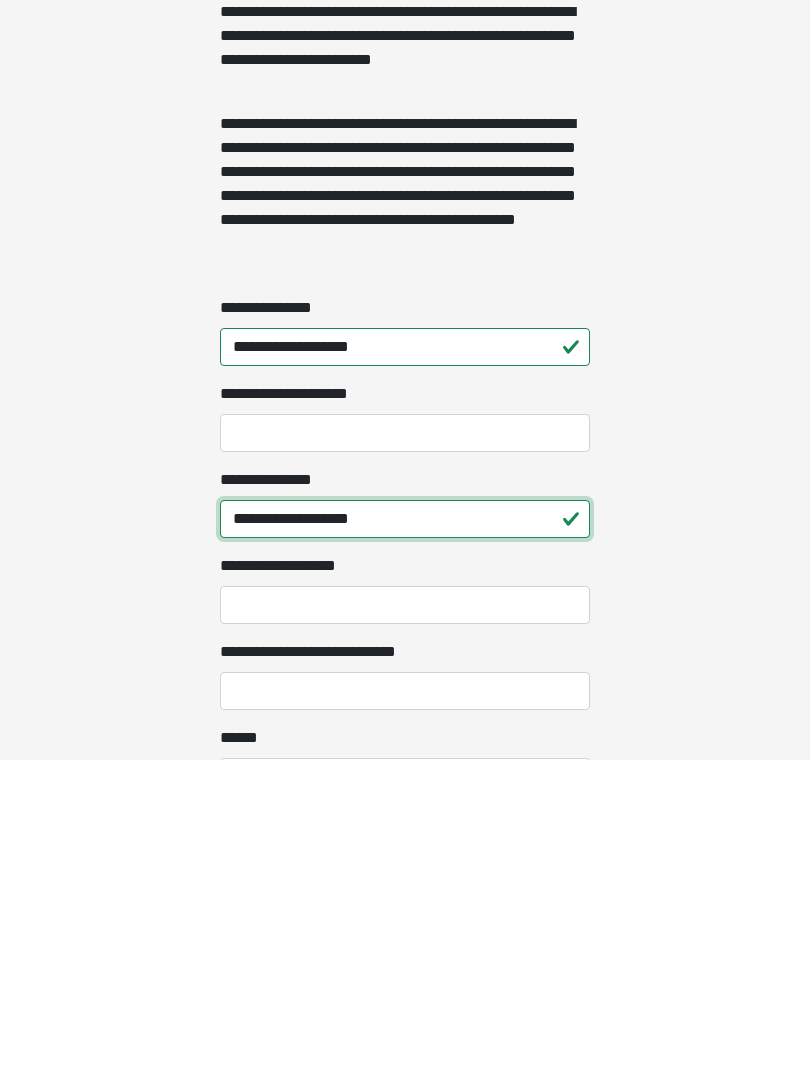 type on "**********" 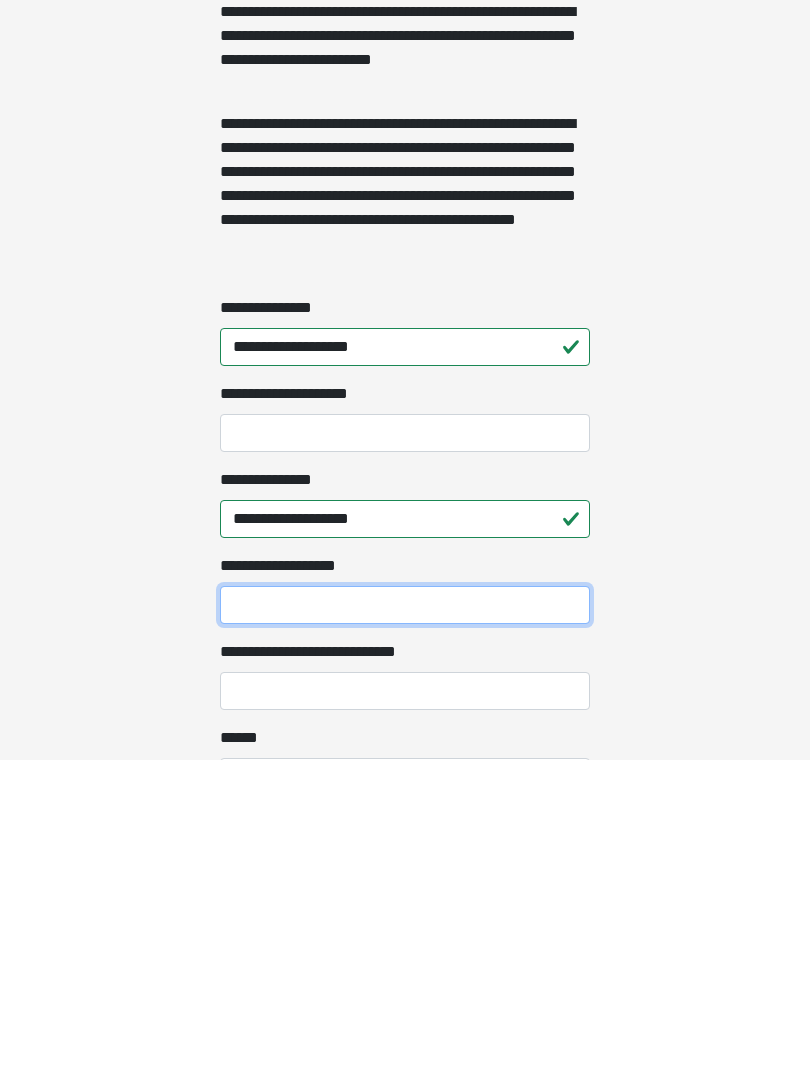 click on "**********" at bounding box center (405, 925) 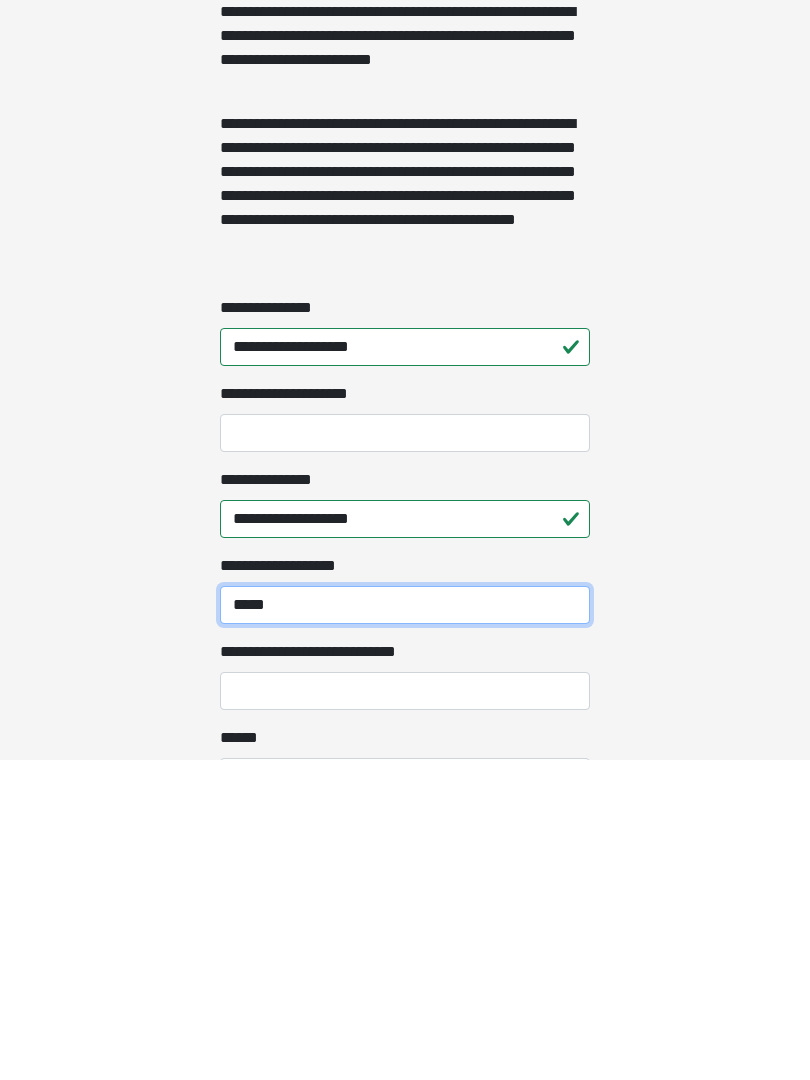 type on "*****" 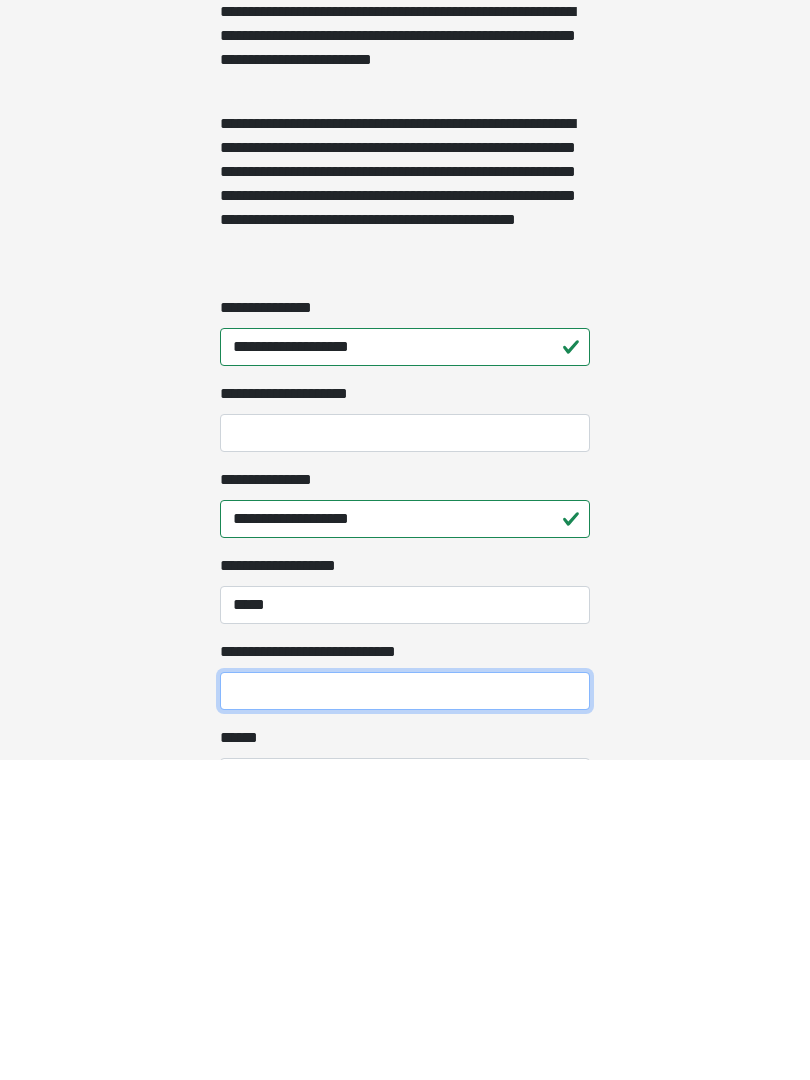 click on "**********" at bounding box center (405, 1011) 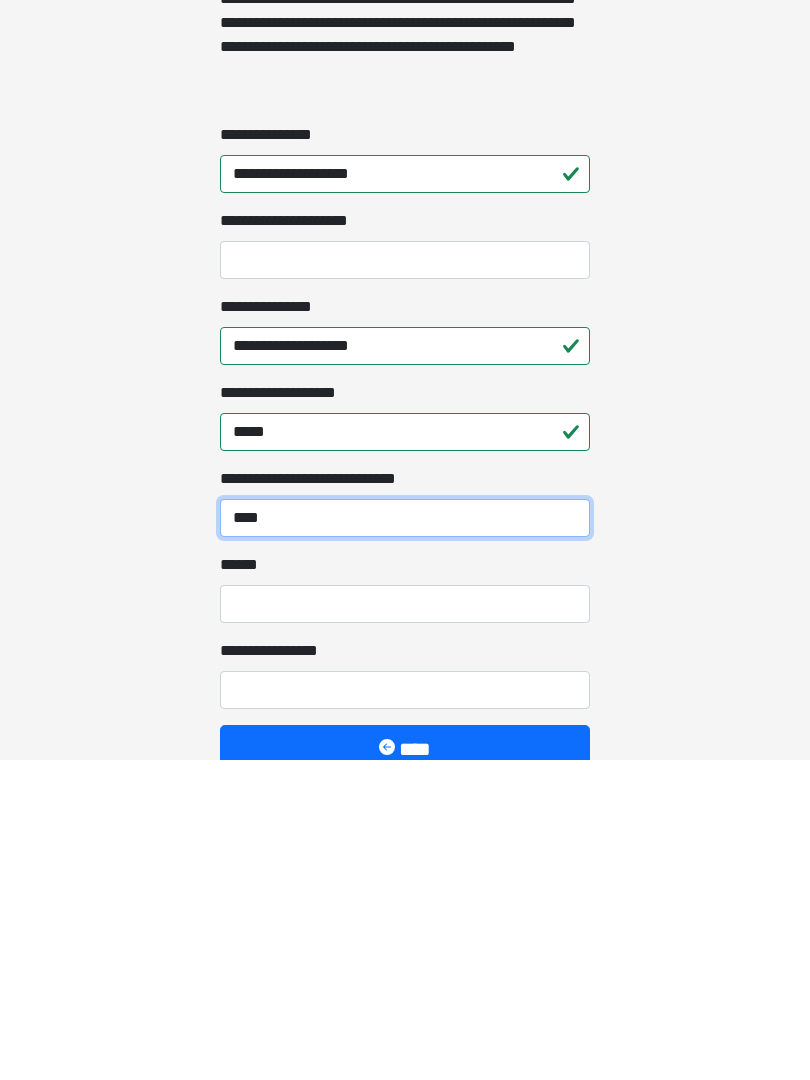 scroll, scrollTop: 1299, scrollLeft: 0, axis: vertical 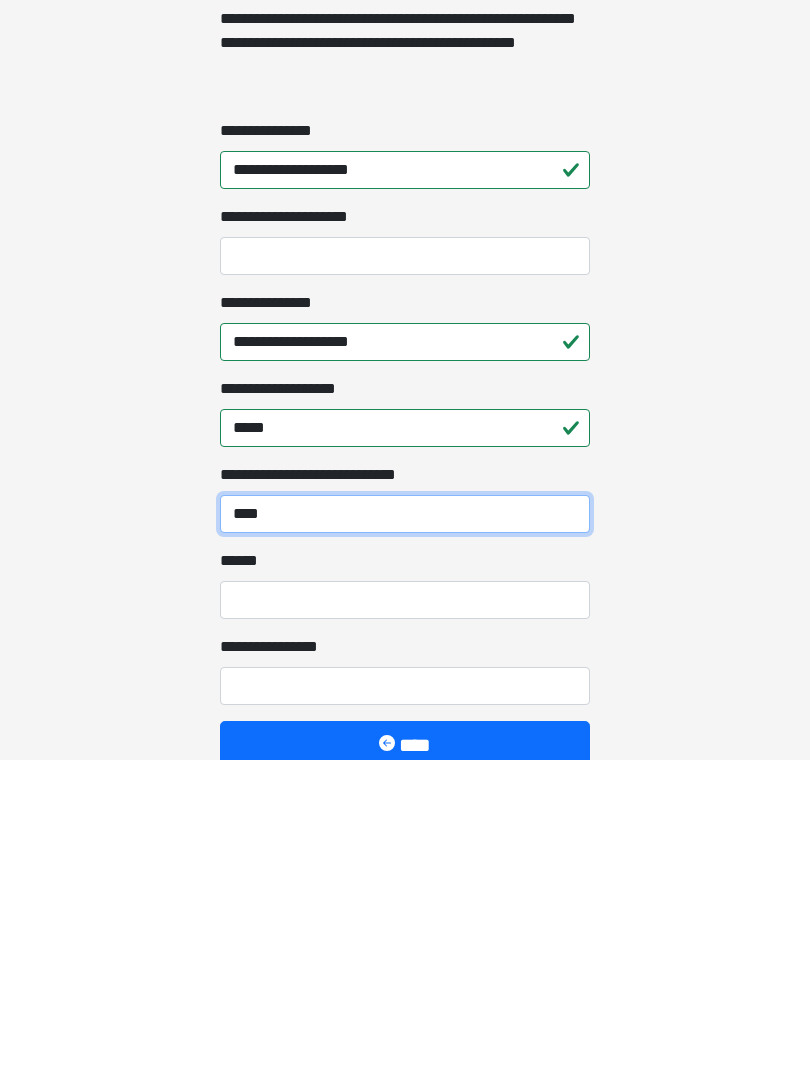 type on "****" 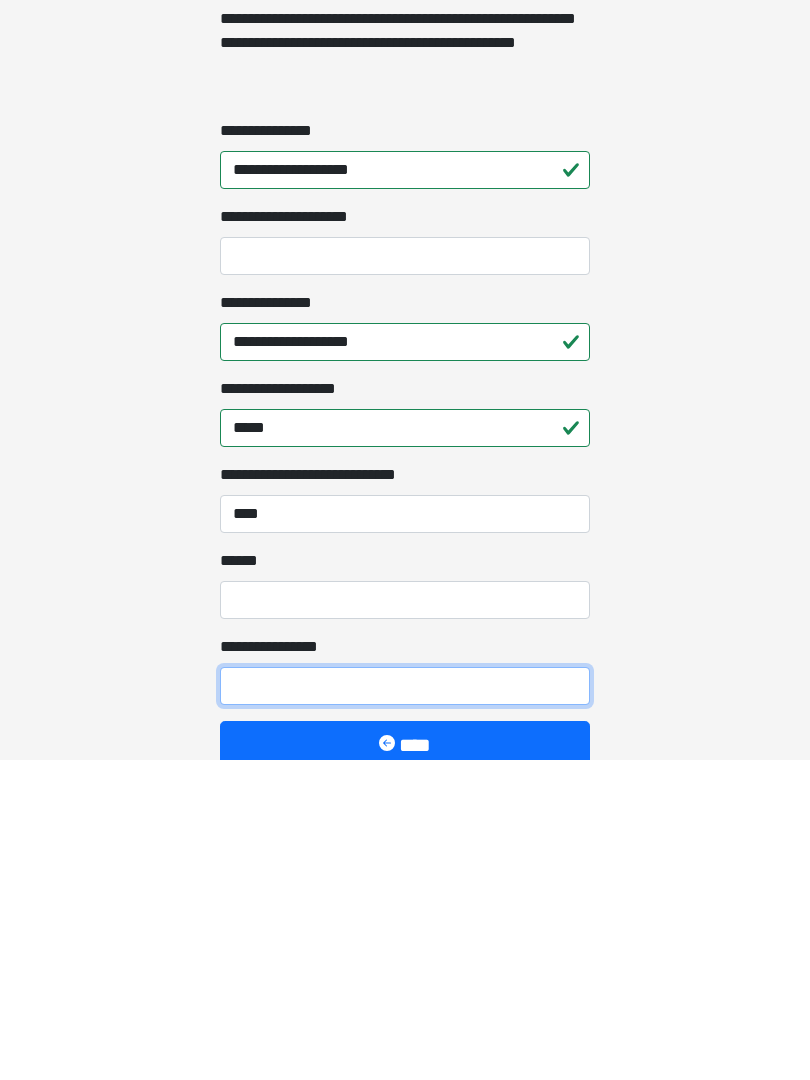 click on "**********" at bounding box center (405, 1006) 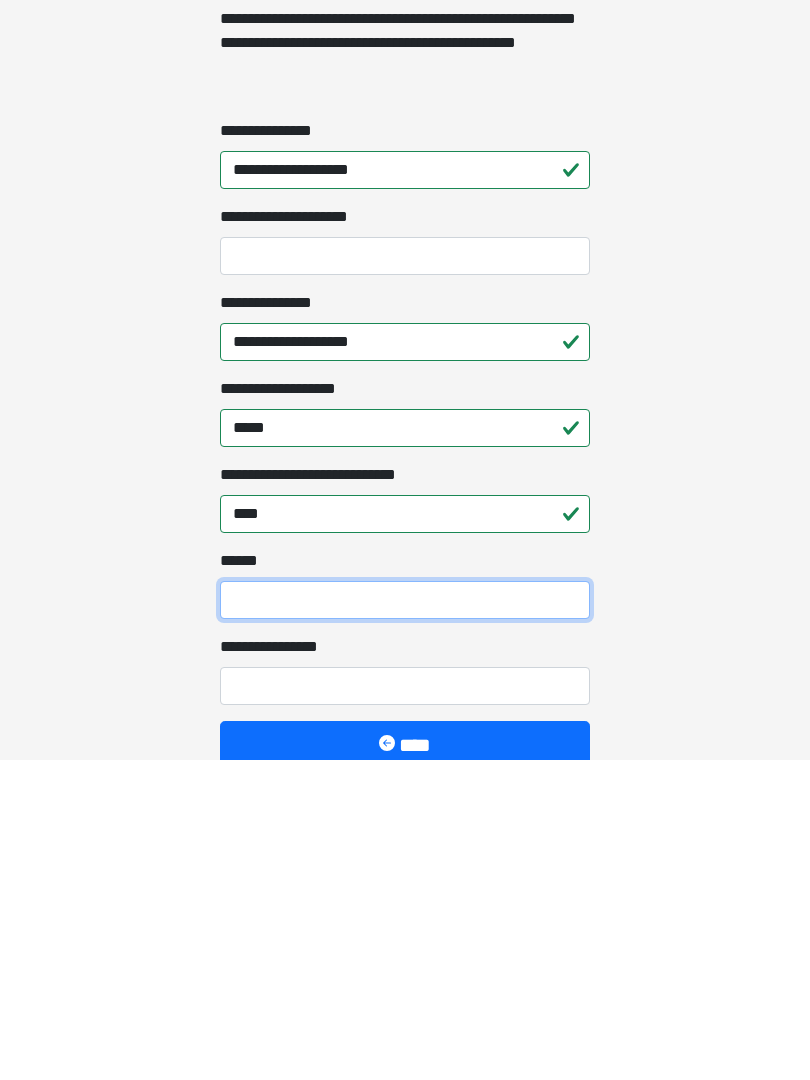 click on "**** *" at bounding box center [405, 920] 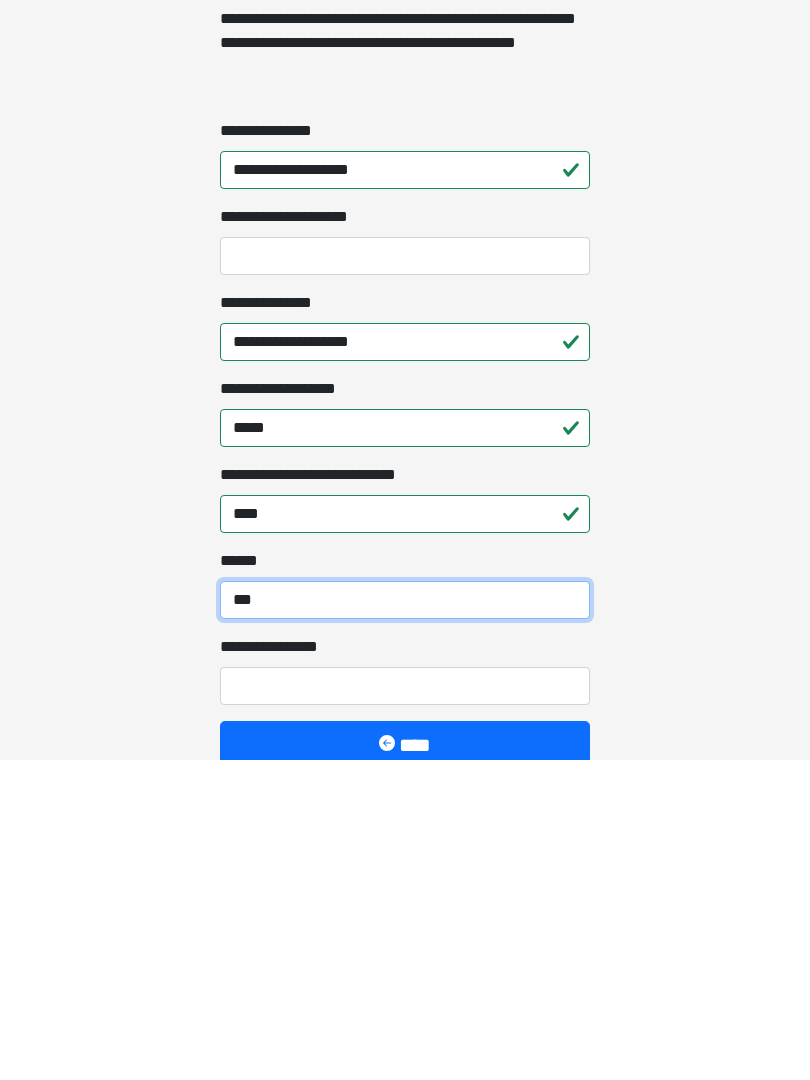 type on "***" 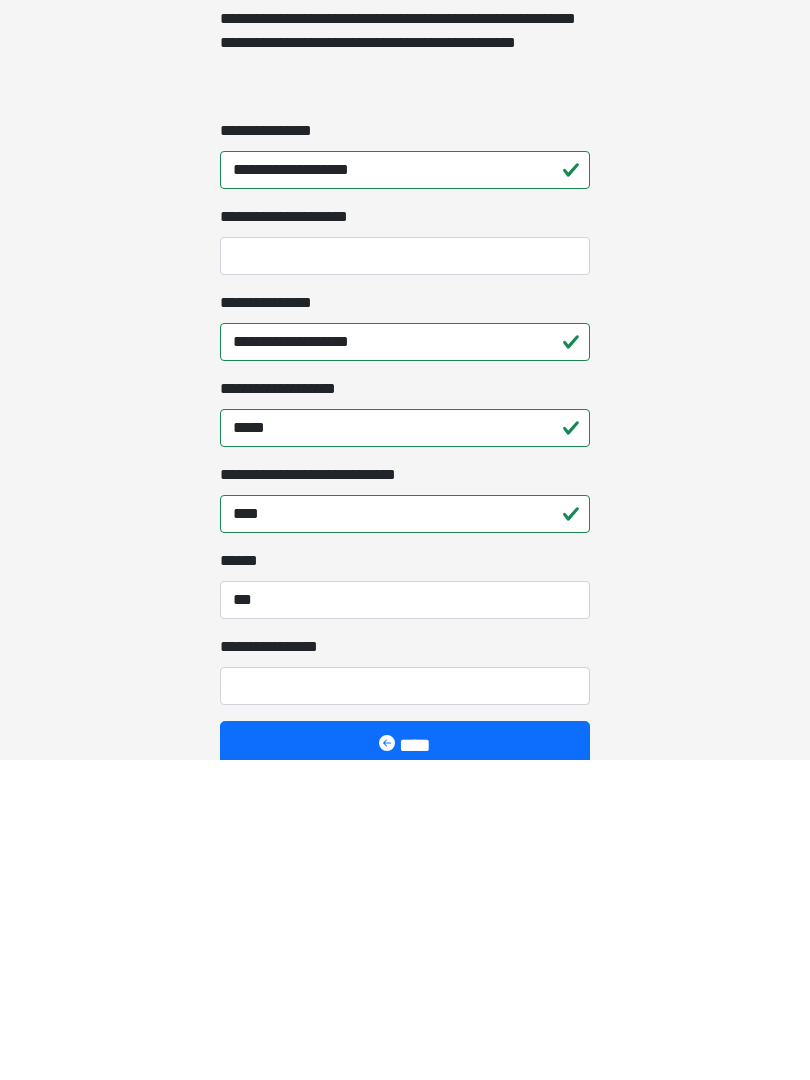click on "**********" at bounding box center (405, 1006) 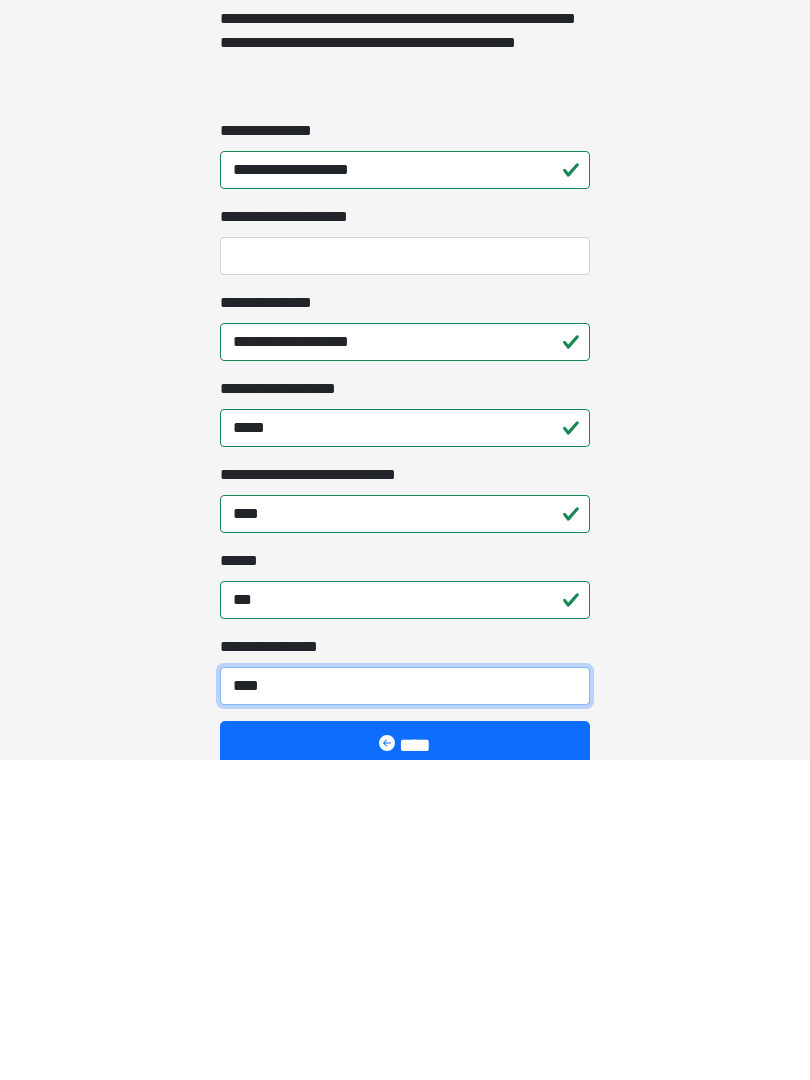 type on "*****" 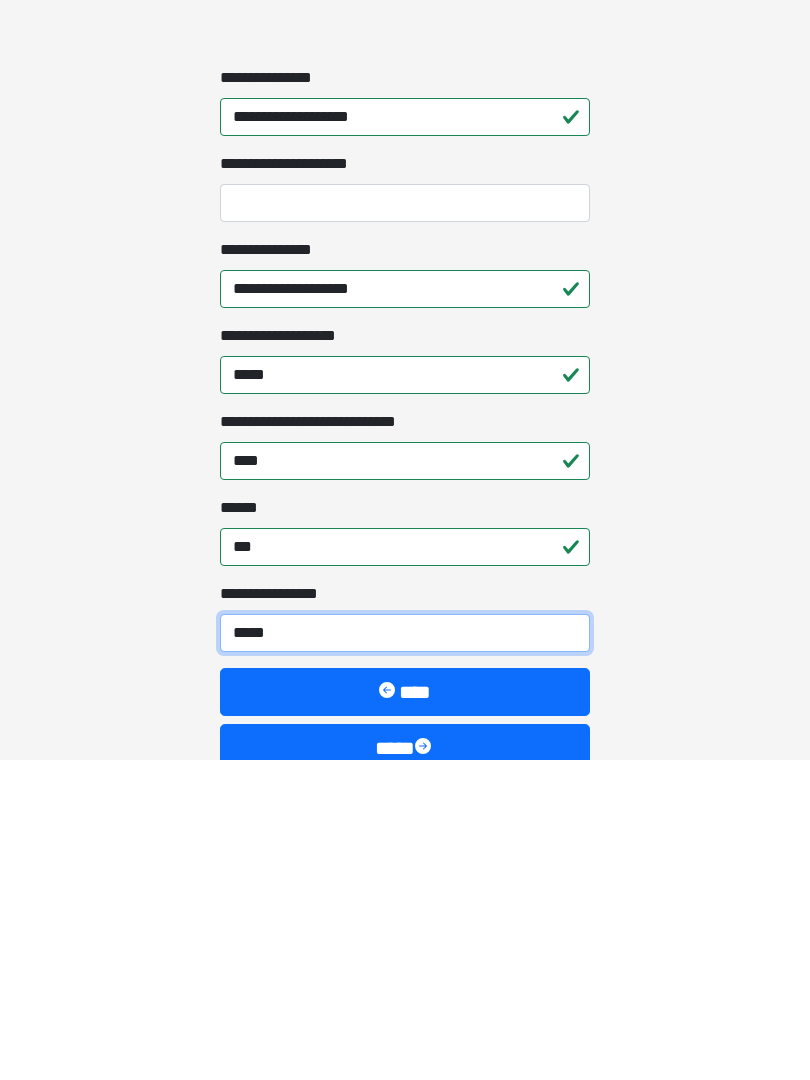 scroll, scrollTop: 1379, scrollLeft: 0, axis: vertical 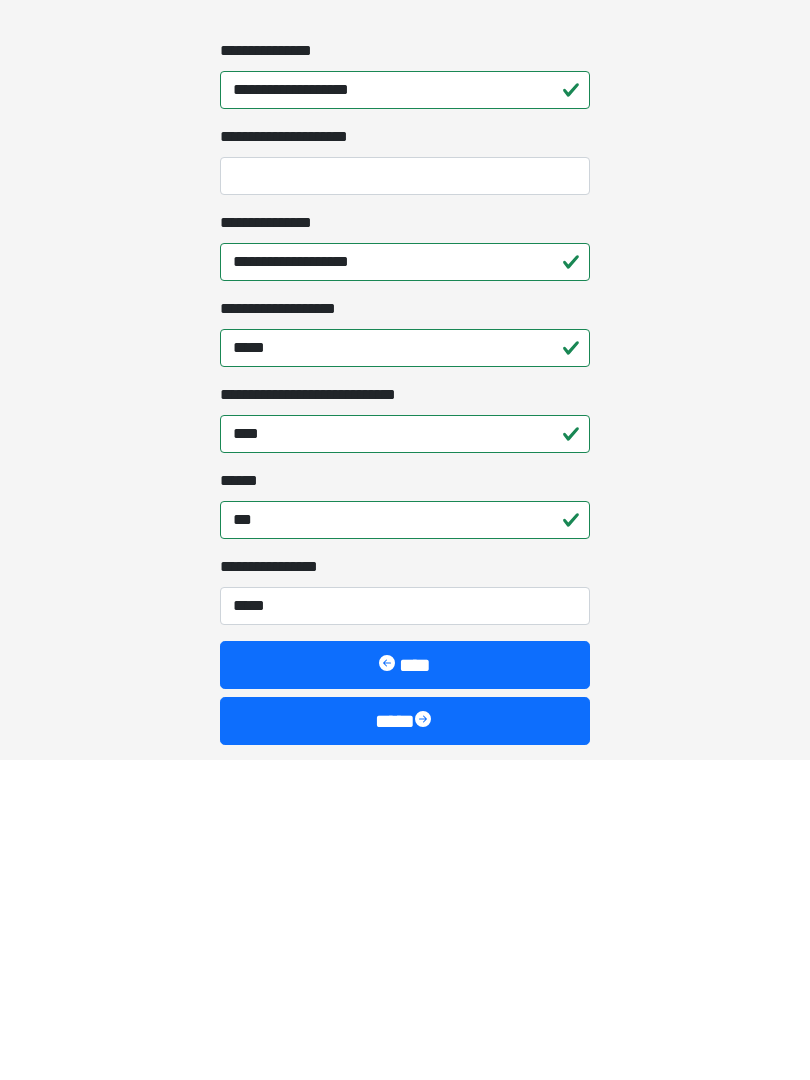 click on "****" at bounding box center [405, 1041] 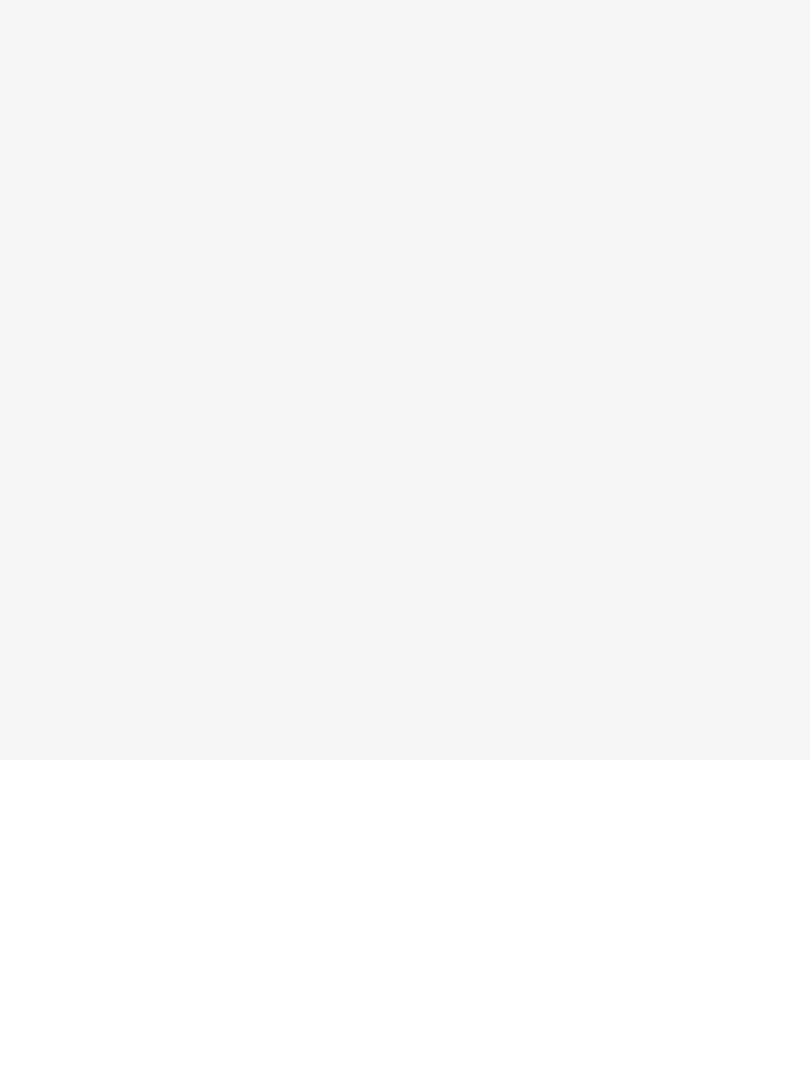scroll, scrollTop: 0, scrollLeft: 0, axis: both 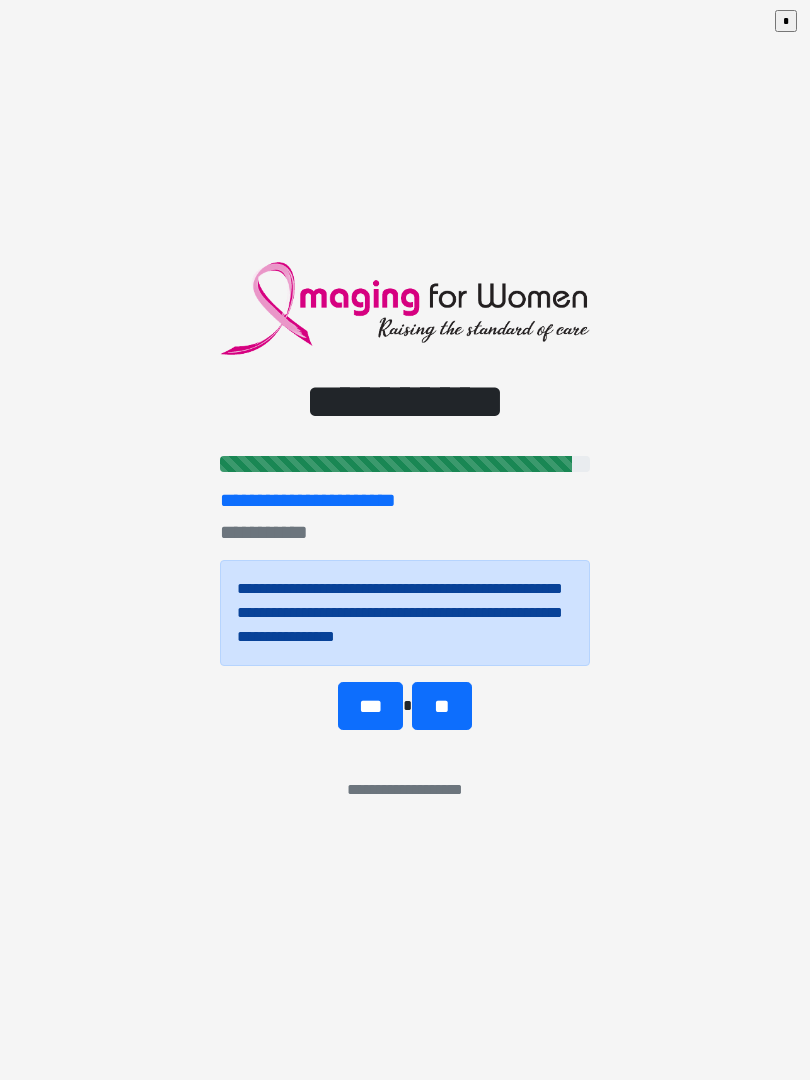 click on "**" at bounding box center [441, 706] 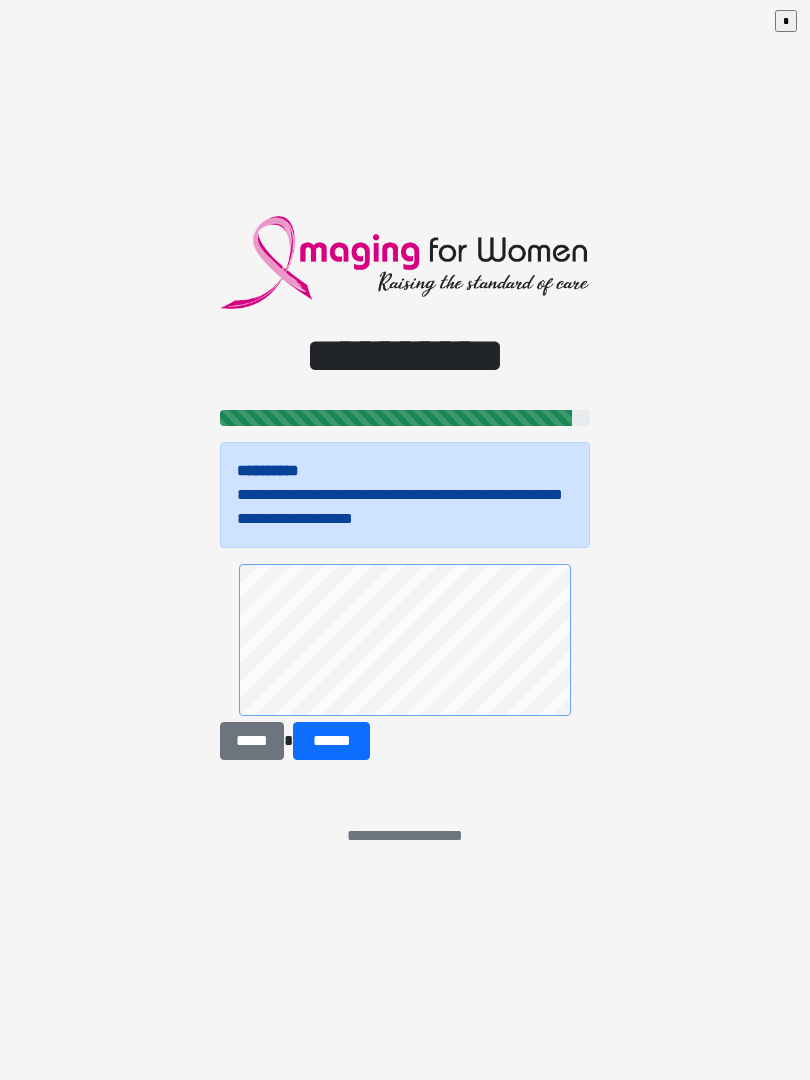 click on "******" at bounding box center (331, 741) 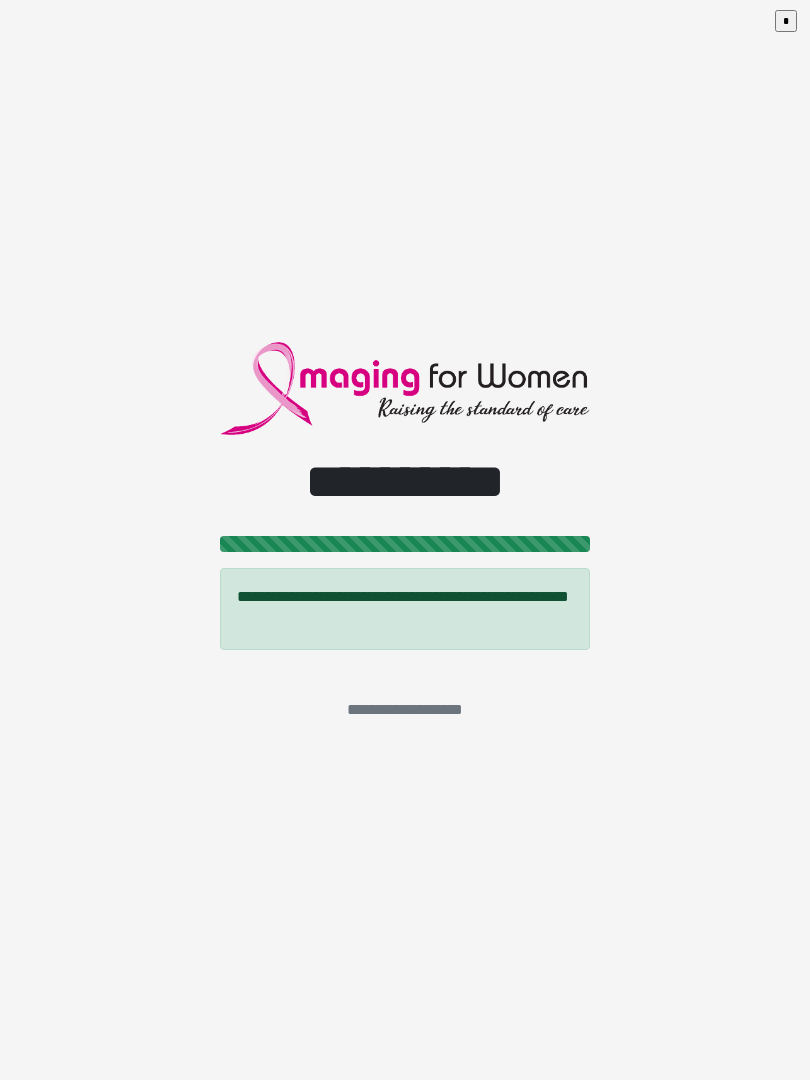 click on "**********" at bounding box center (405, 540) 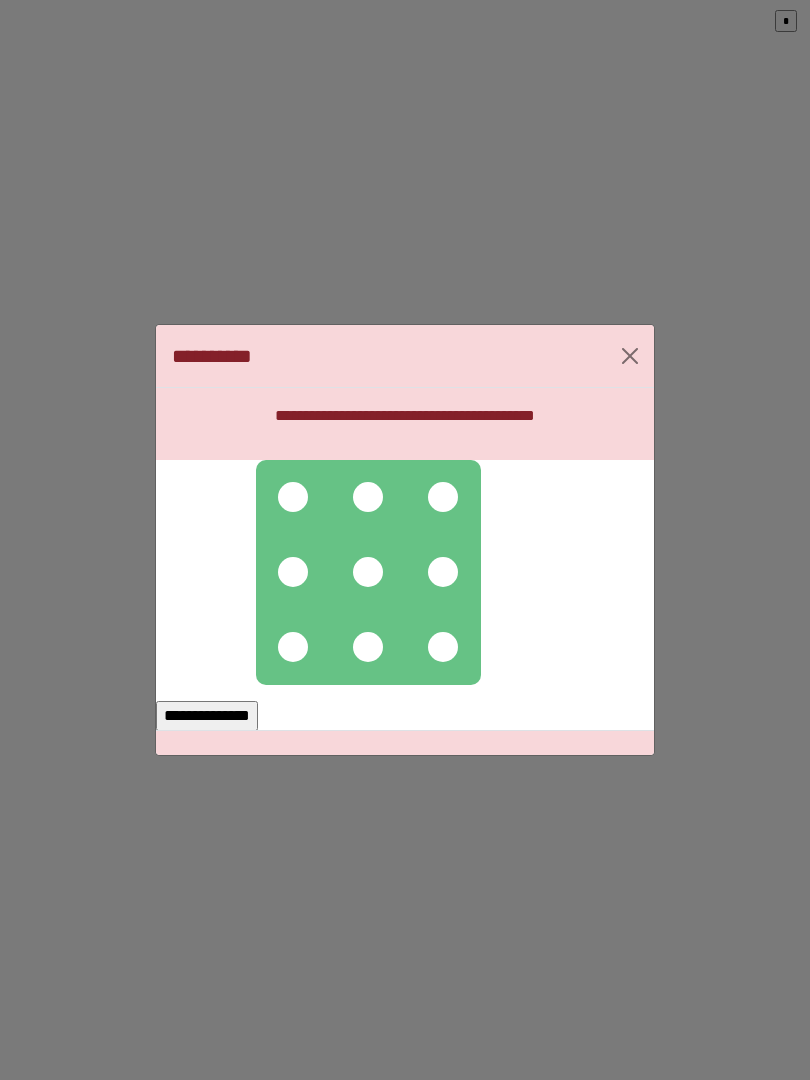 click at bounding box center (368, 572) 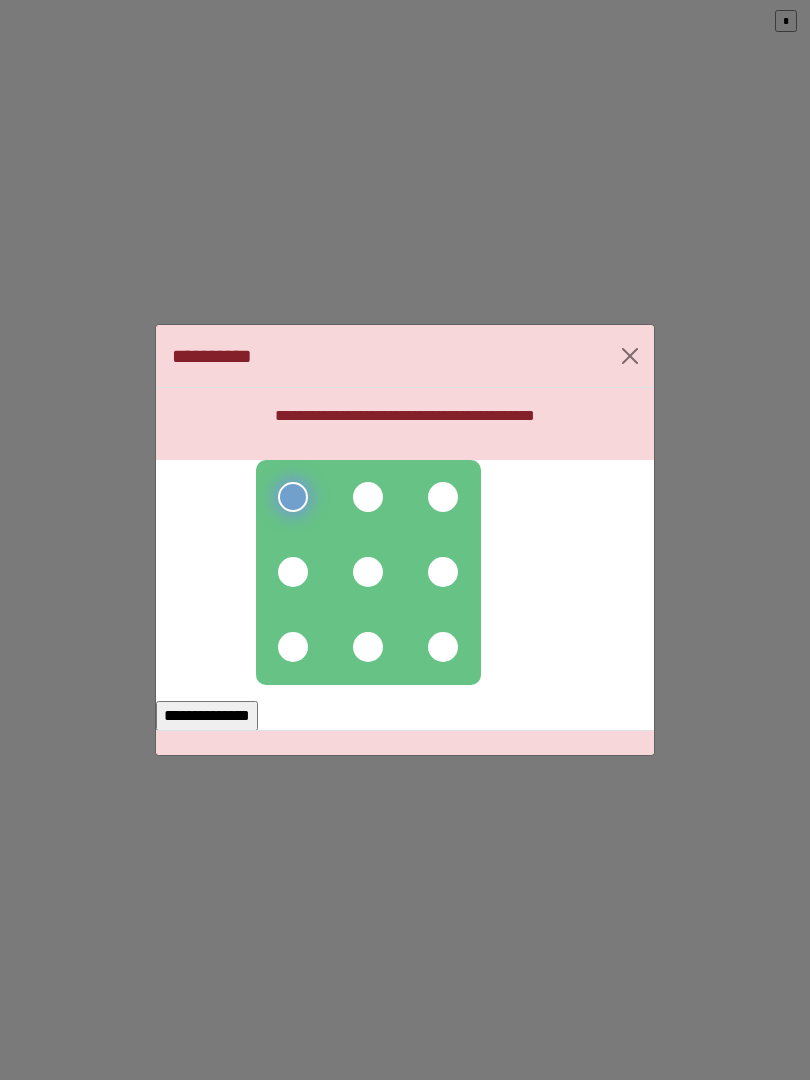 click at bounding box center (368, 497) 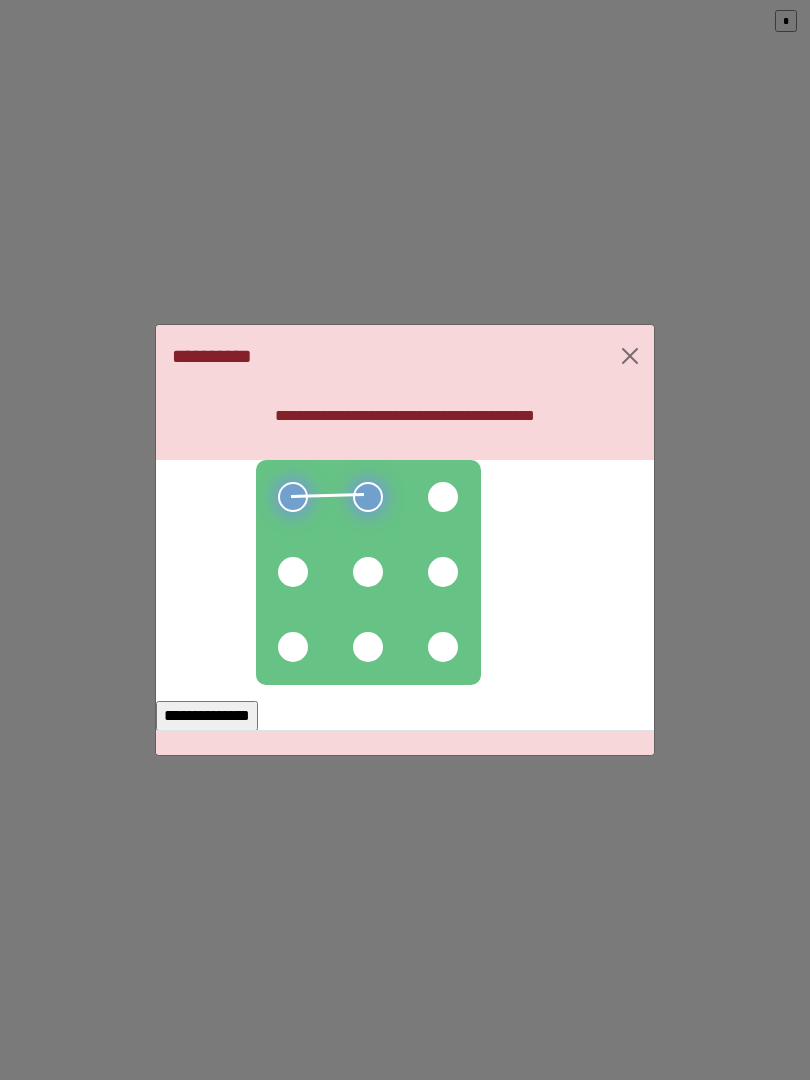 click at bounding box center (443, 497) 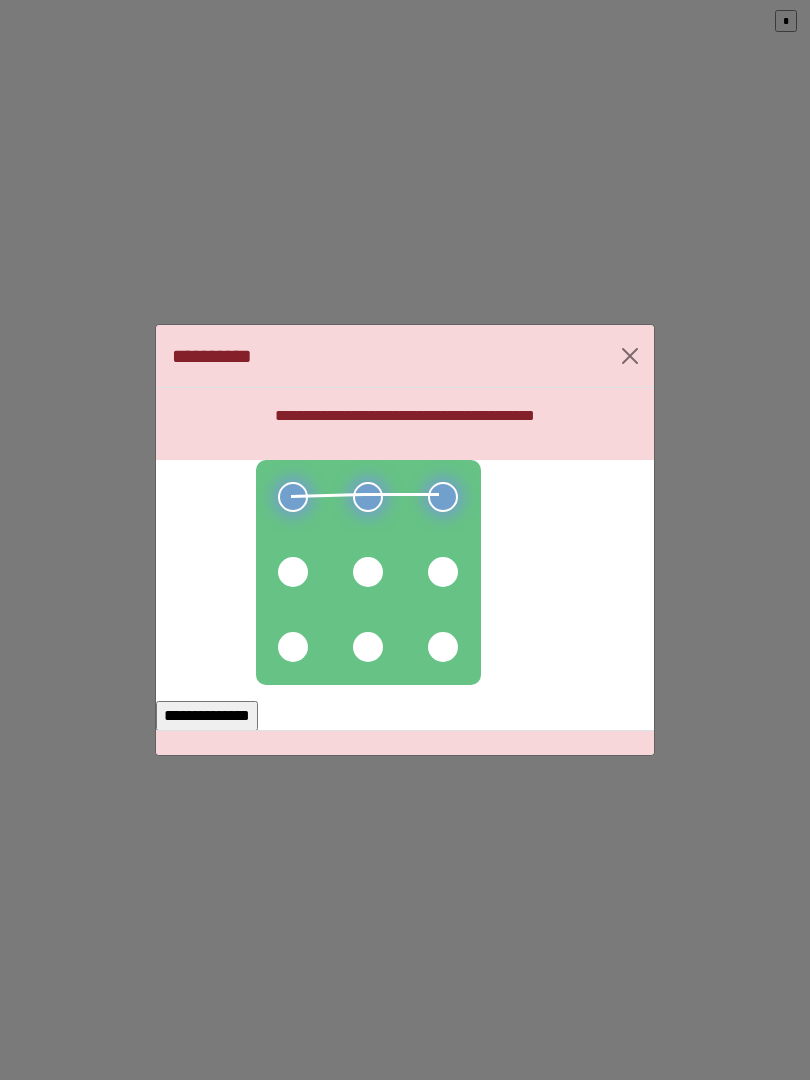 click at bounding box center [443, 572] 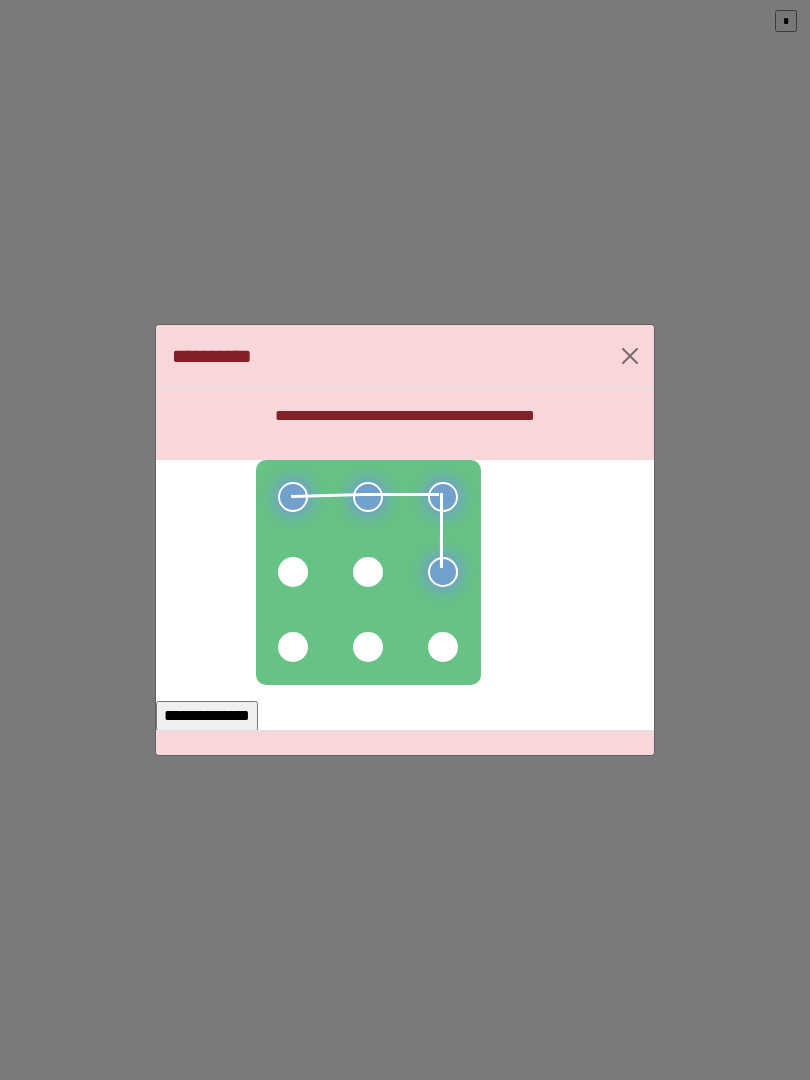 click at bounding box center (368, 572) 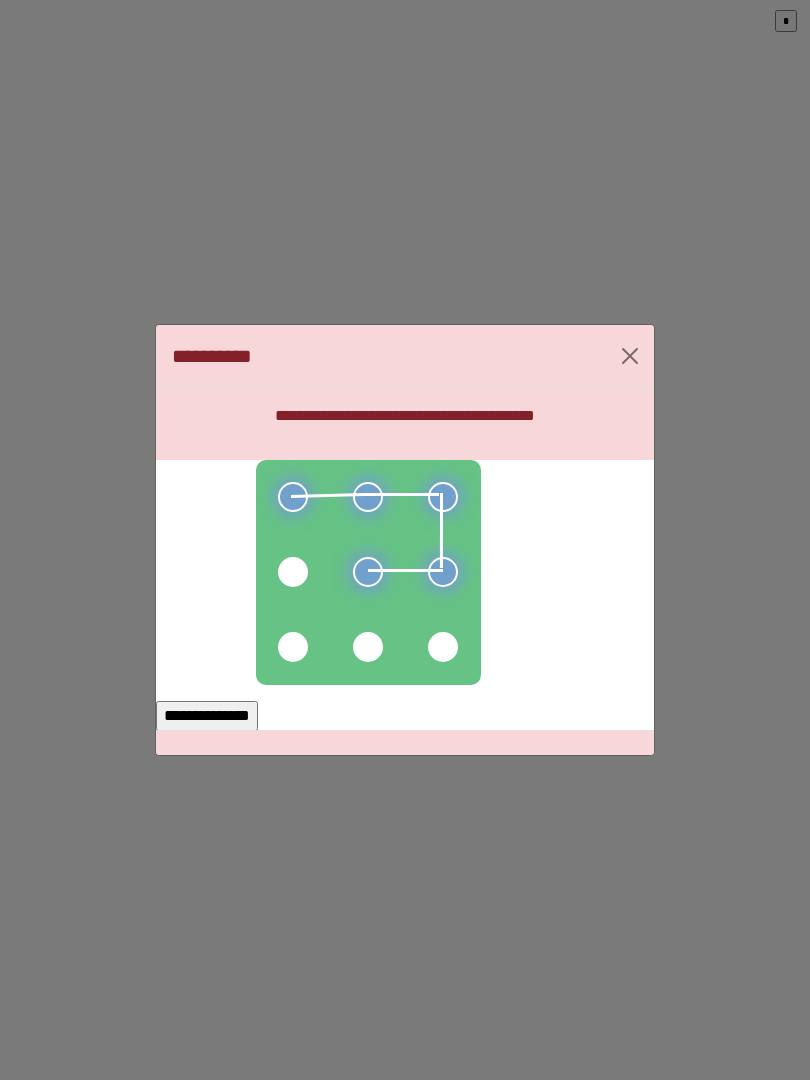 click at bounding box center [293, 572] 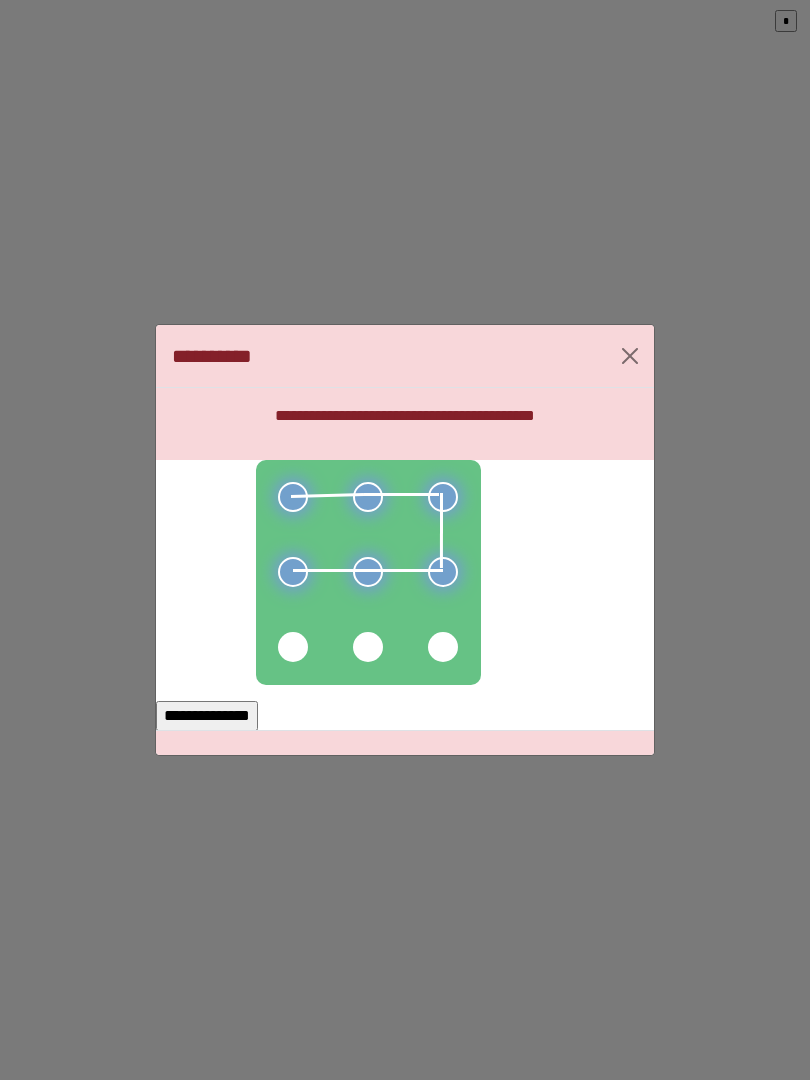 click on "**********" at bounding box center (207, 716) 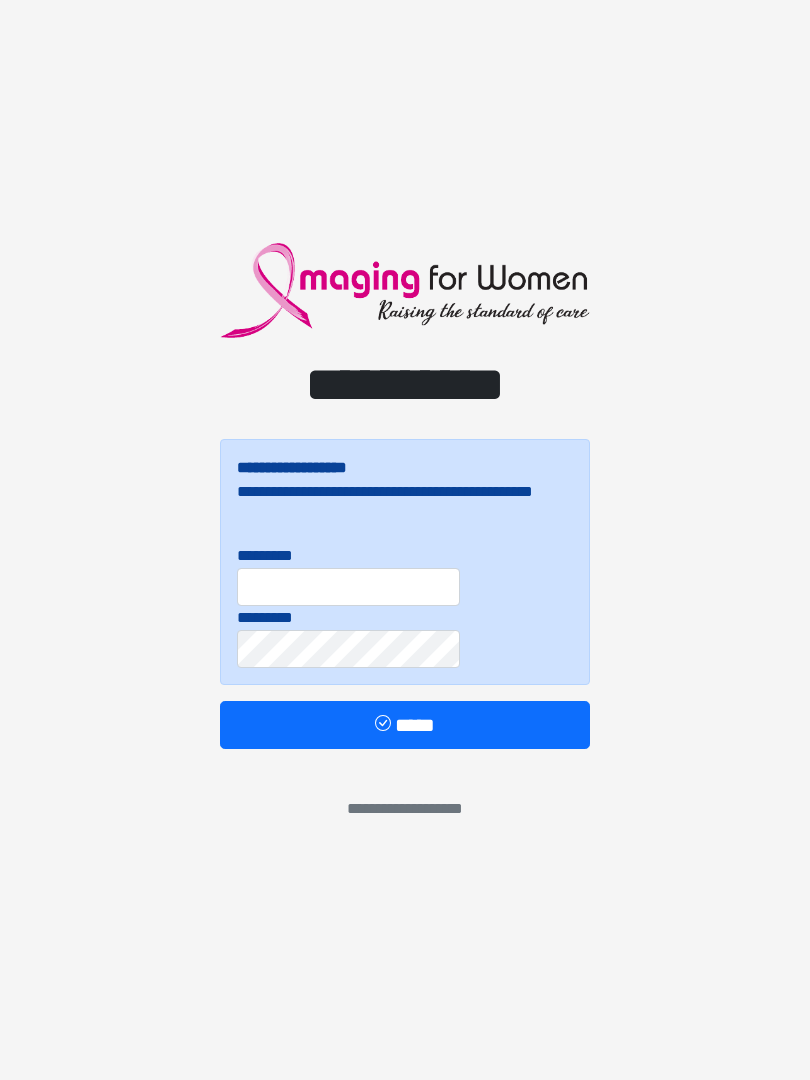 scroll, scrollTop: 0, scrollLeft: 0, axis: both 